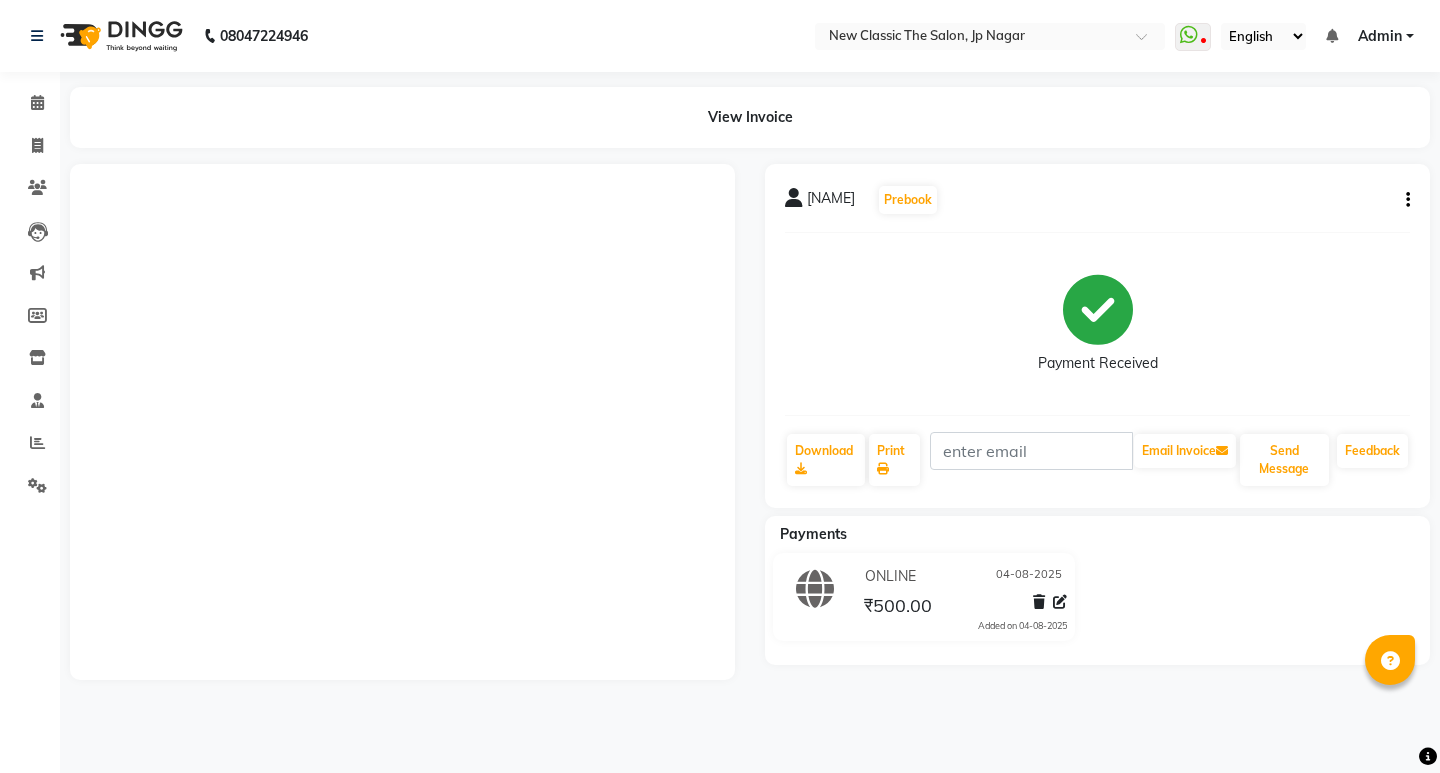 scroll, scrollTop: 0, scrollLeft: 0, axis: both 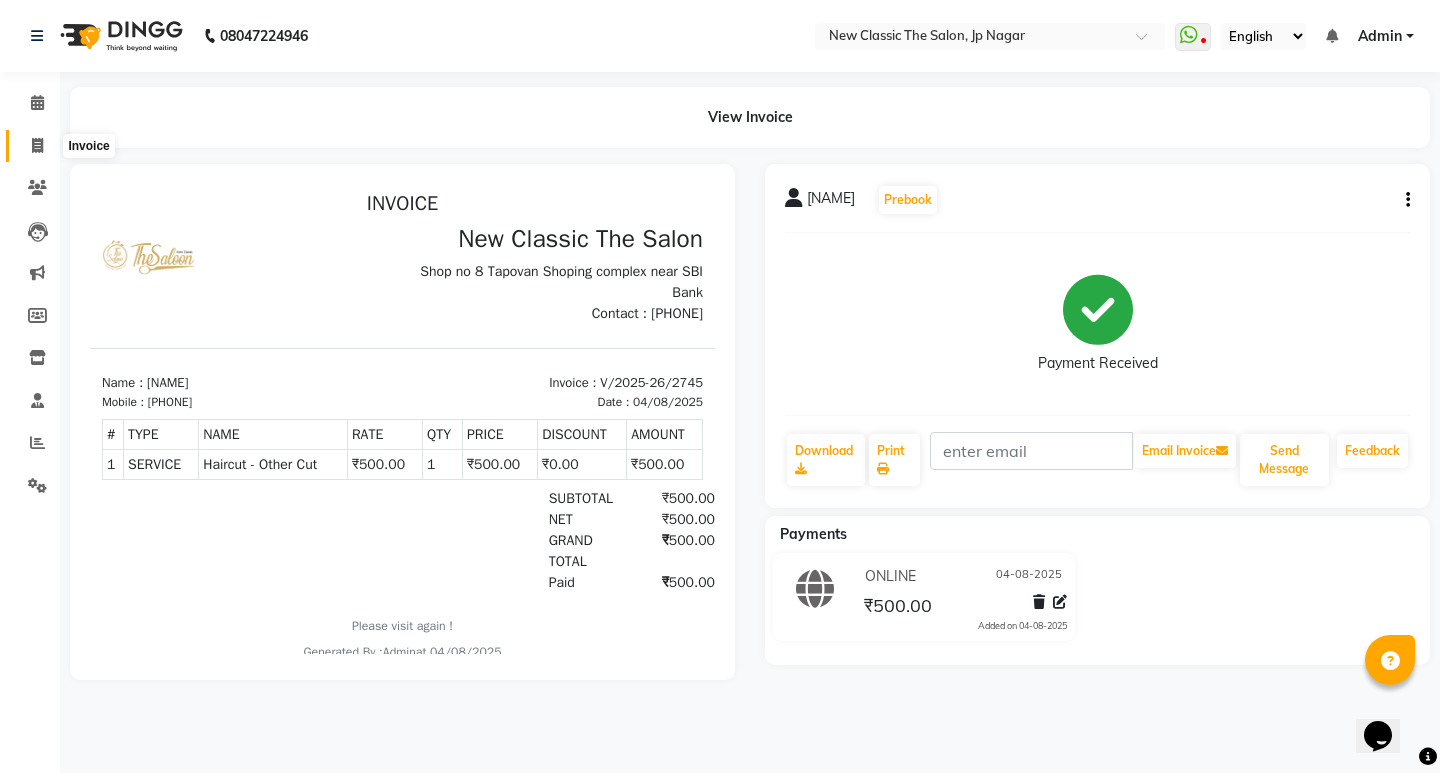 click 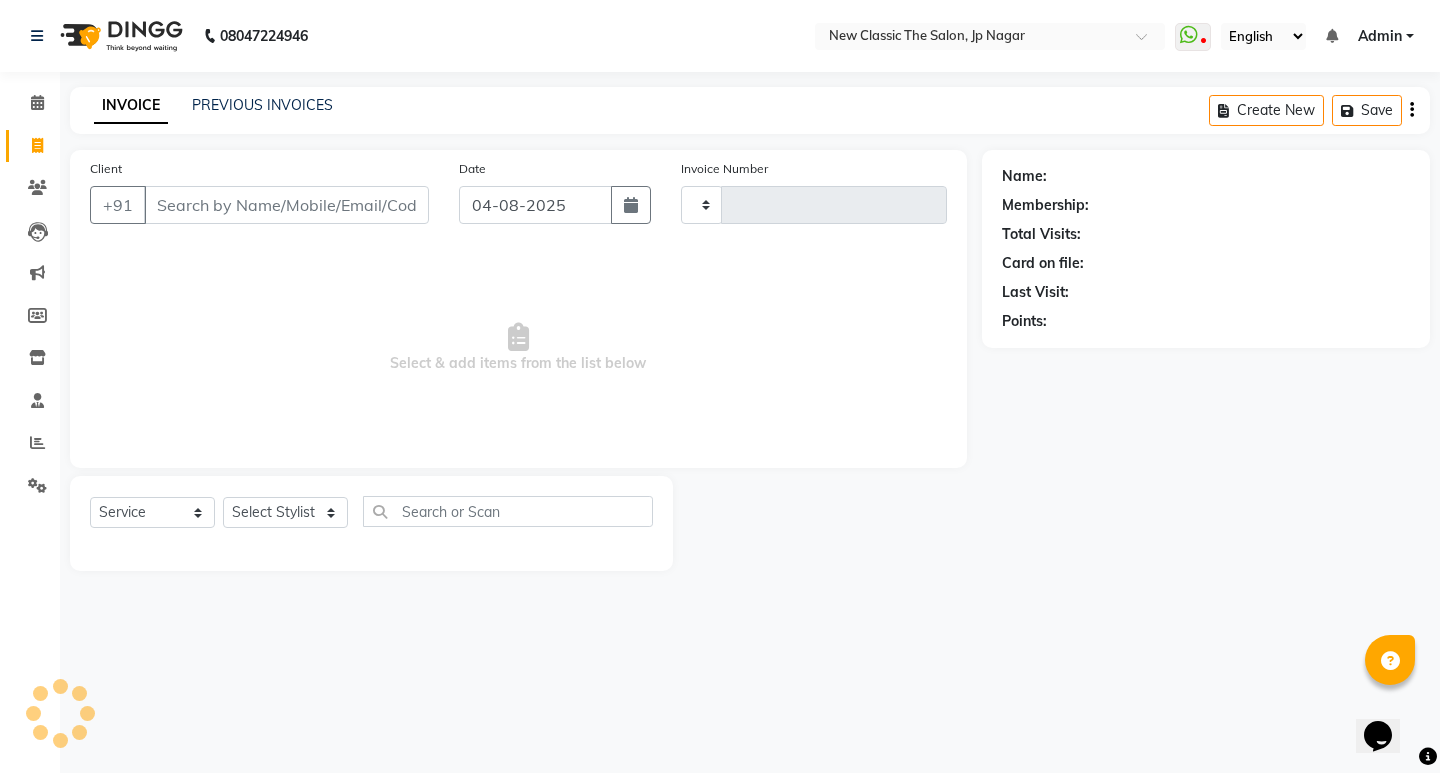 type on "2746" 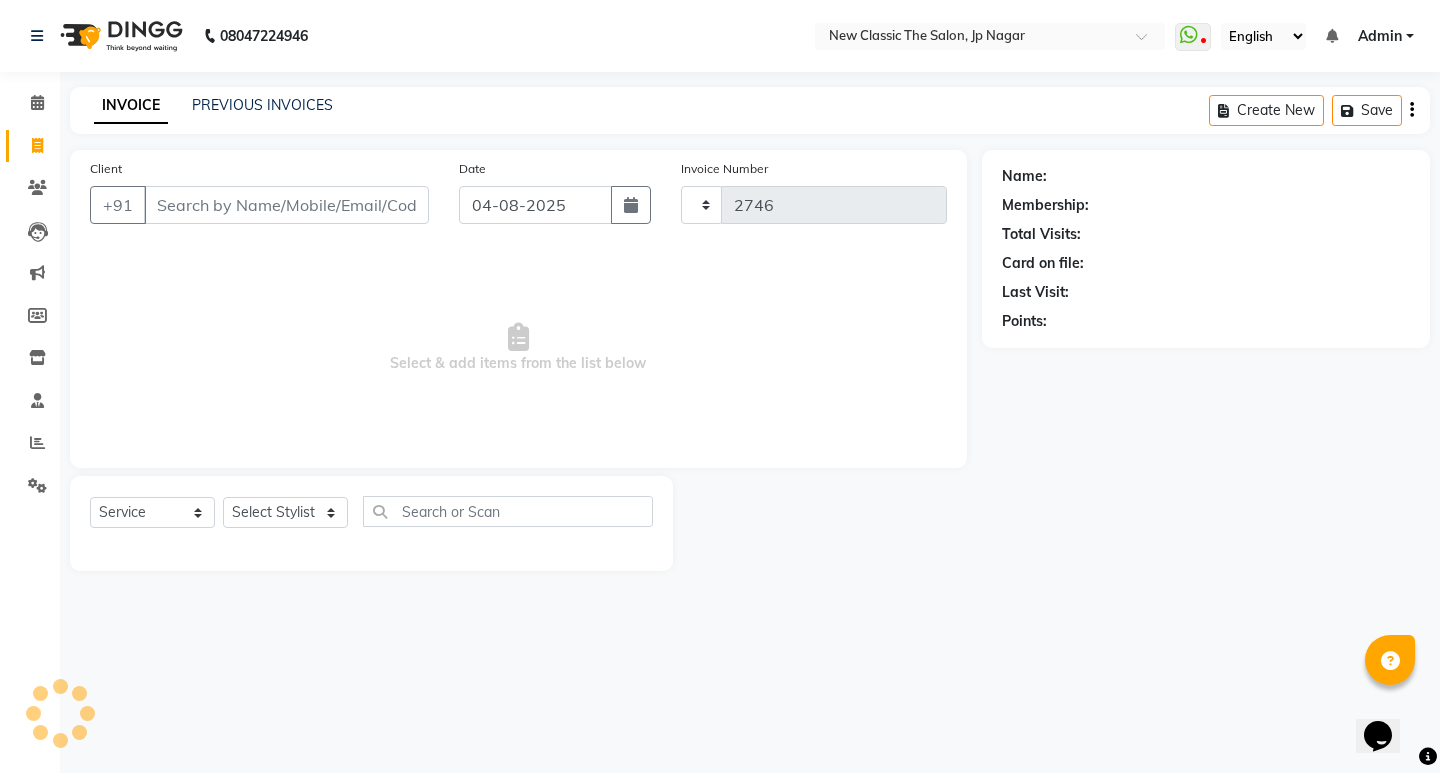 select on "4678" 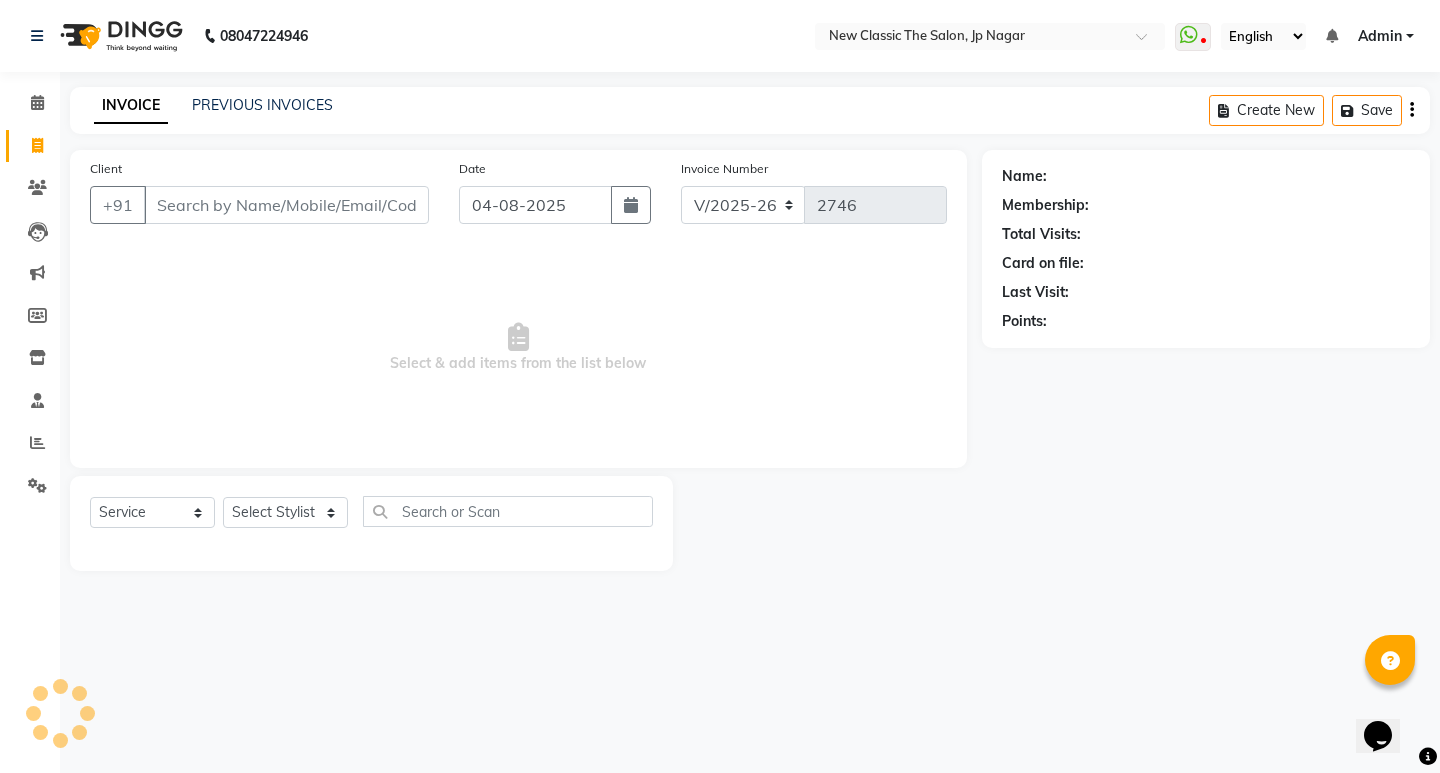 click on "Client" at bounding box center [286, 205] 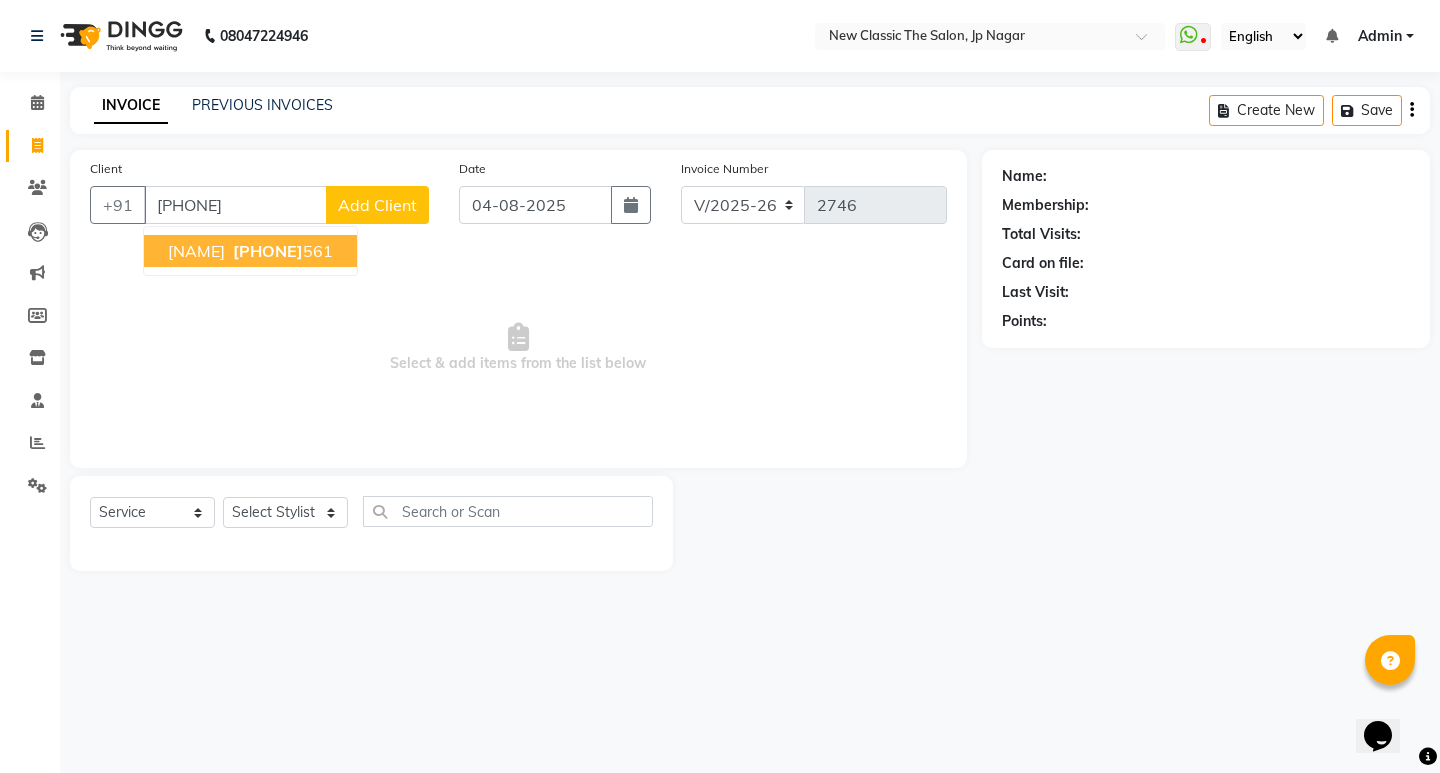 click on "Nandita dhagat   9665037 561" at bounding box center (250, 251) 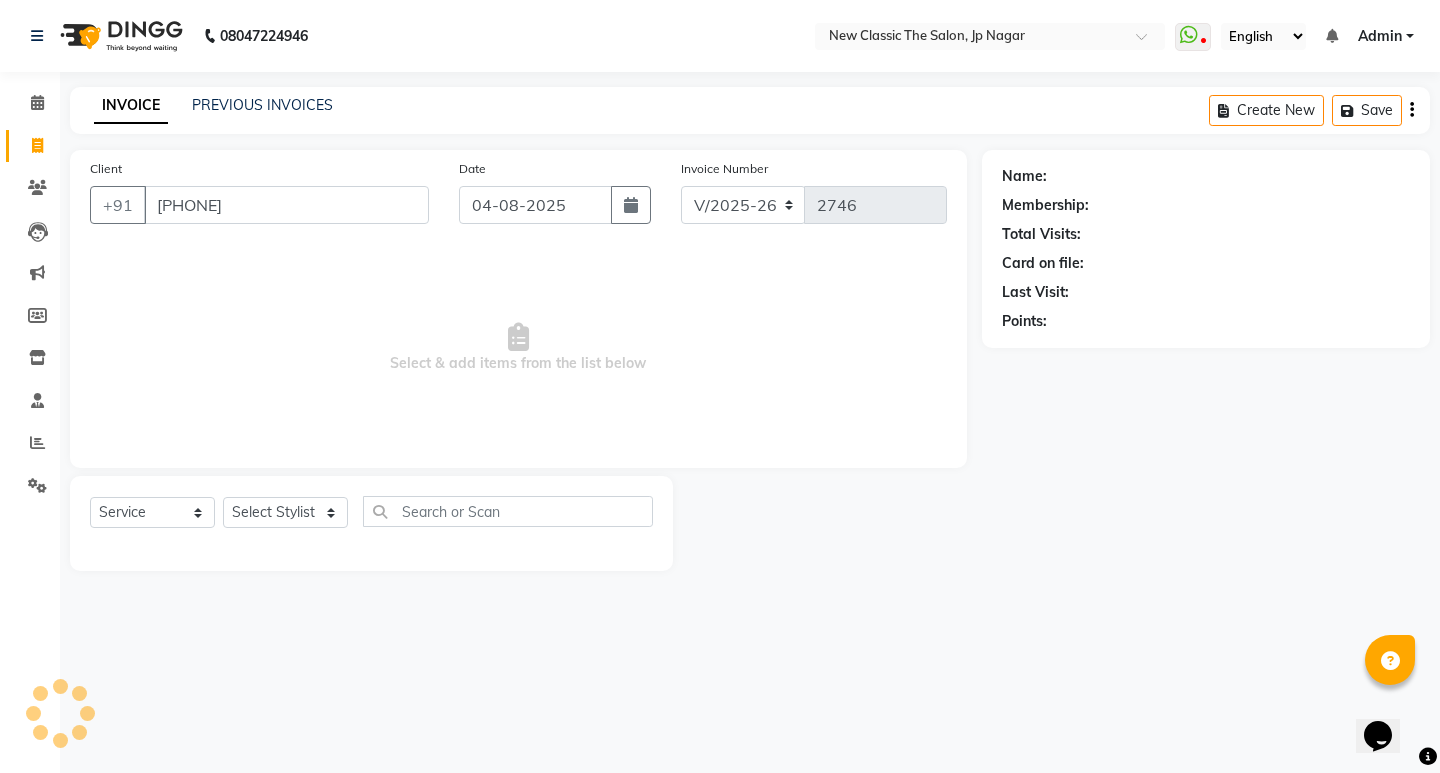 type on "[PHONE]" 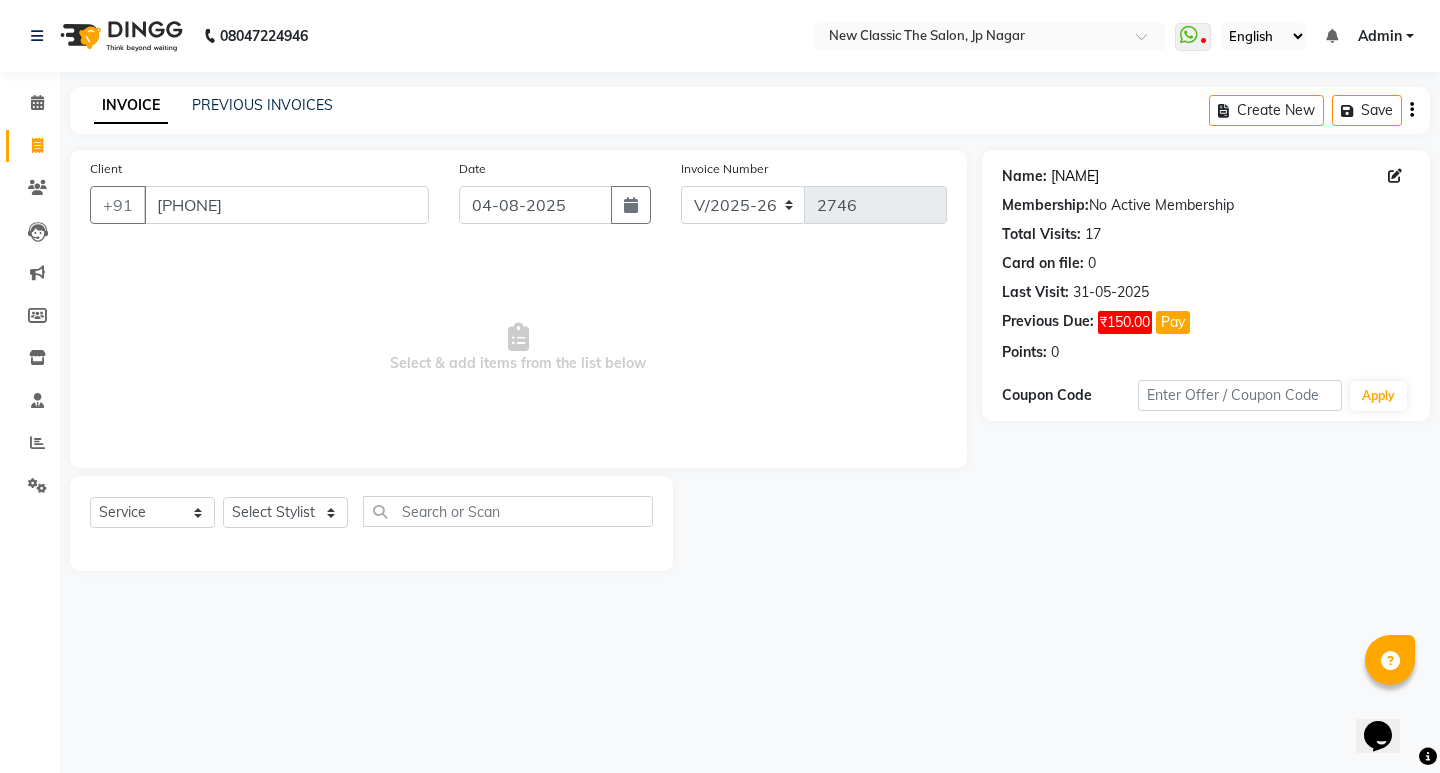 click on "Nandita Dhagat" 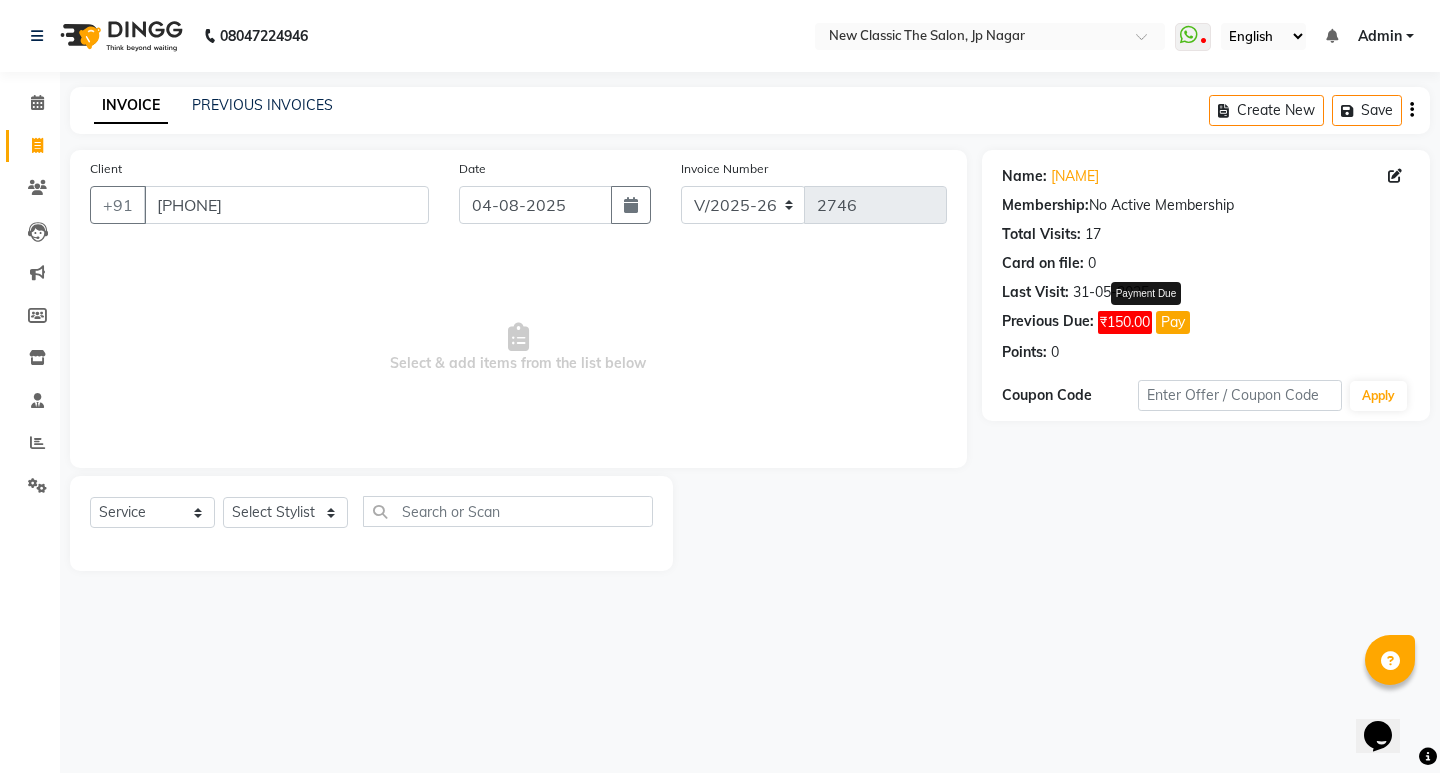 click on "Pay" 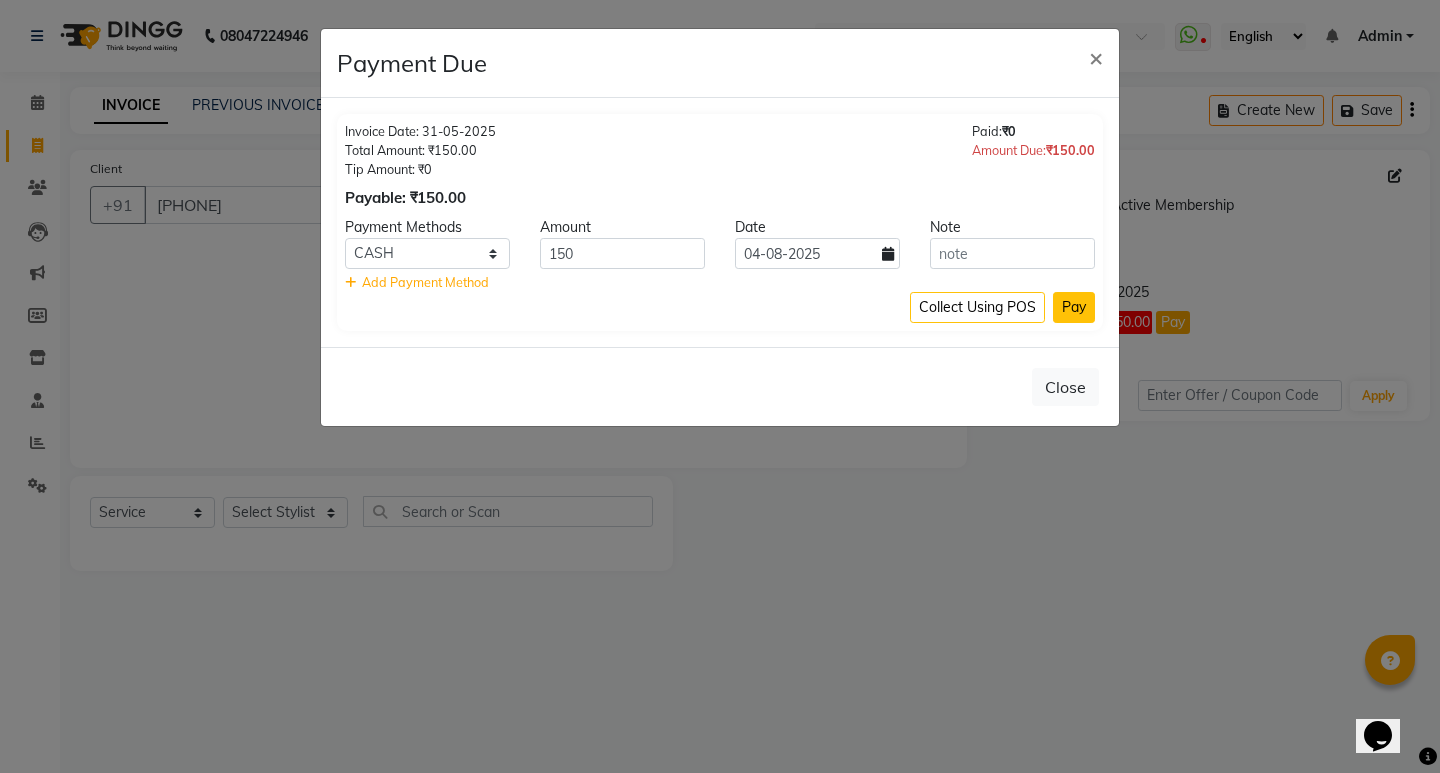 click on "Pay" 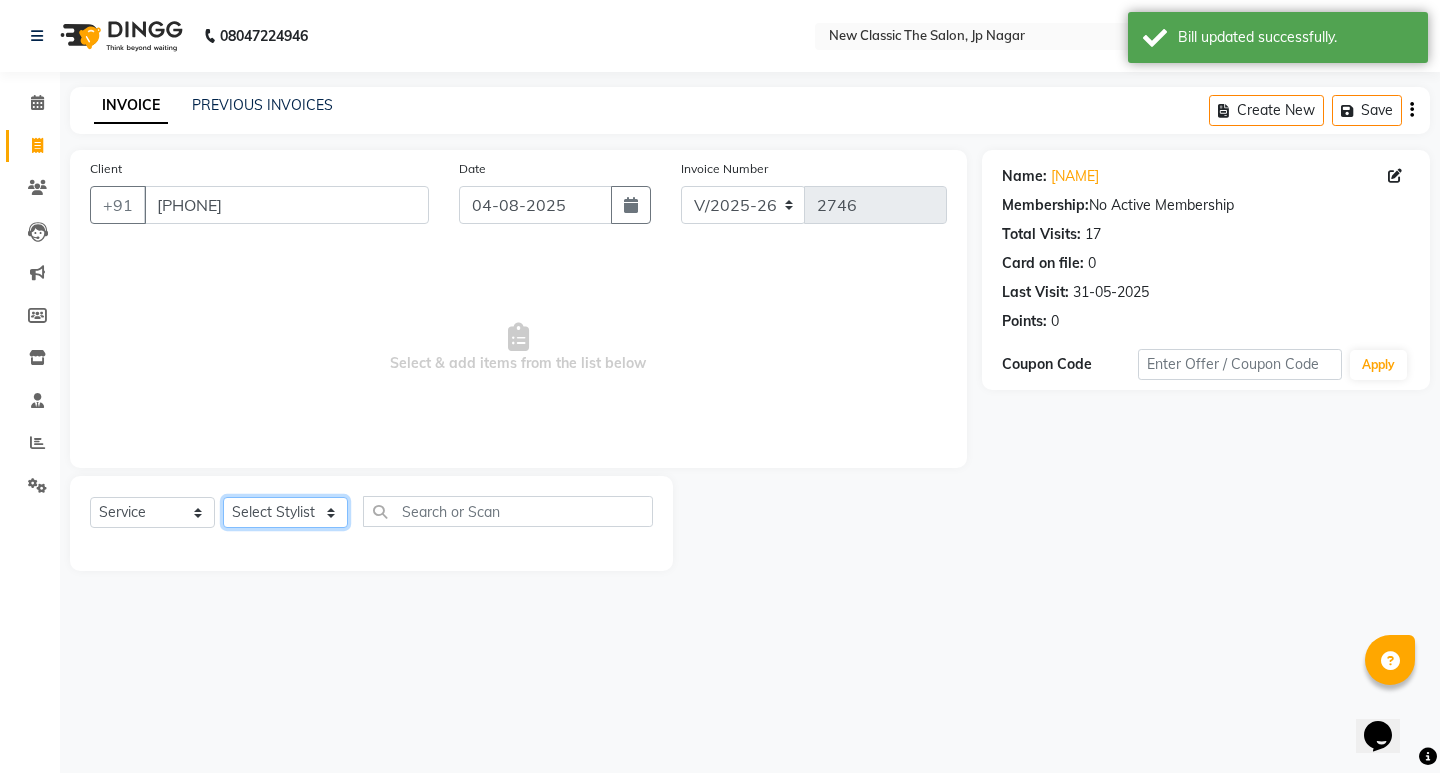 click on "Select Stylist Amit Amol Anil Kirti Komal Manager Prachi Rina Shital Smita surendra" 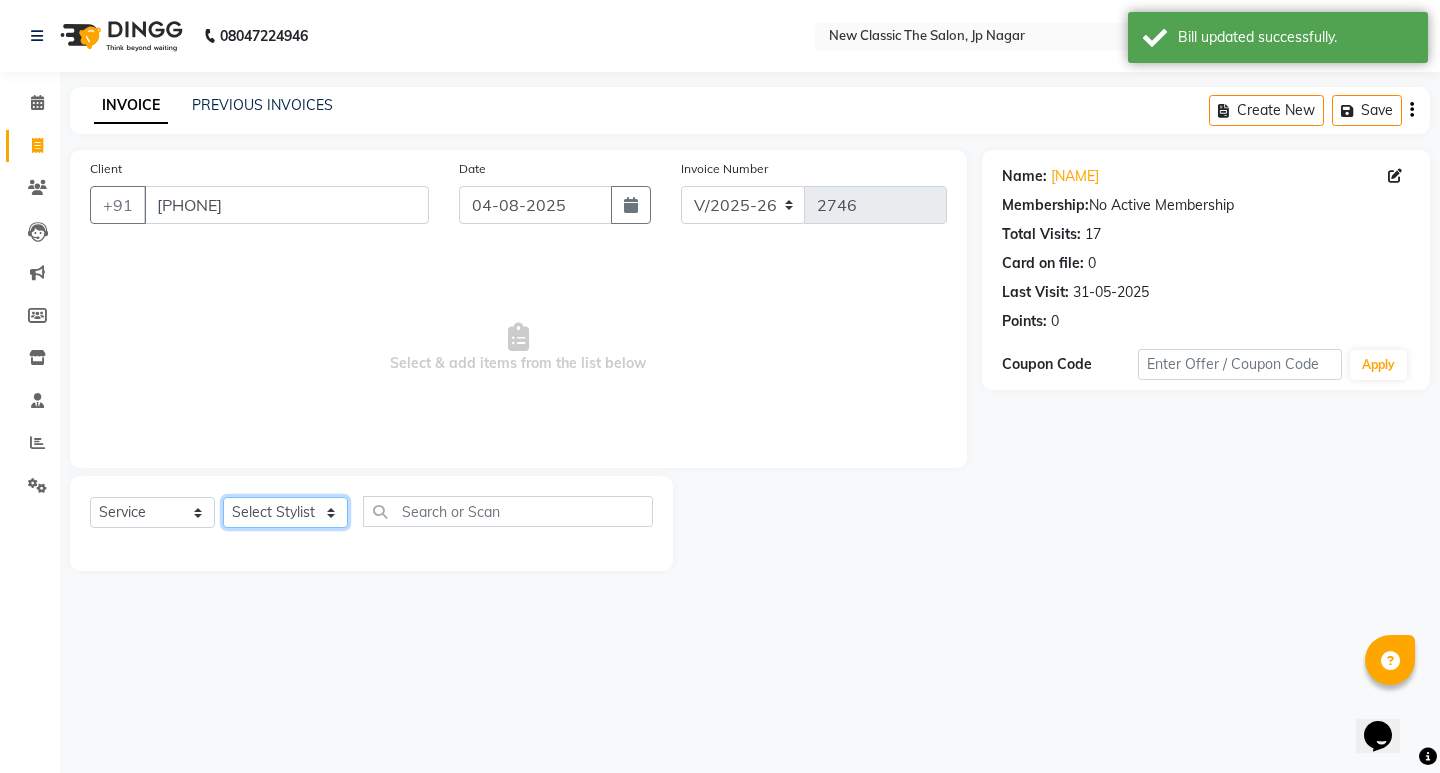 select on "27631" 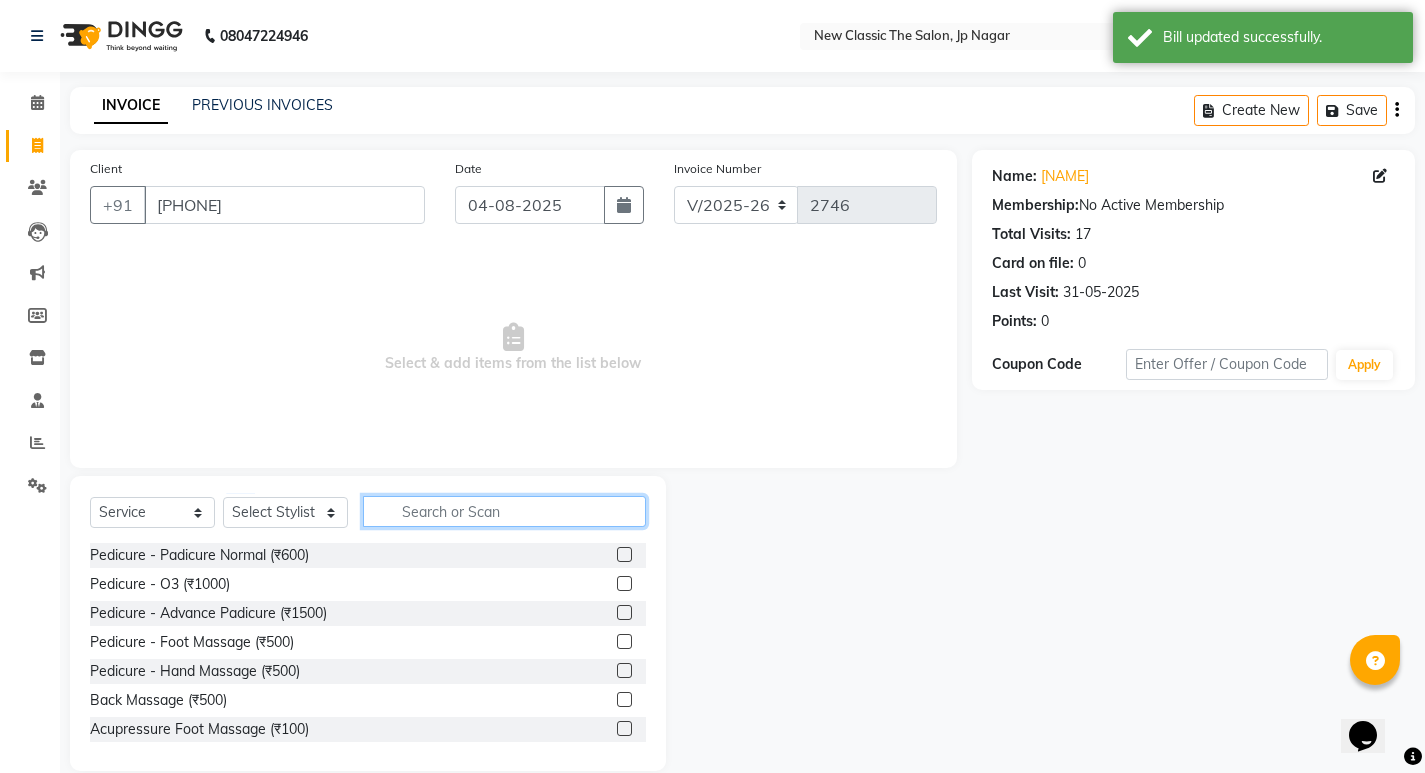 click 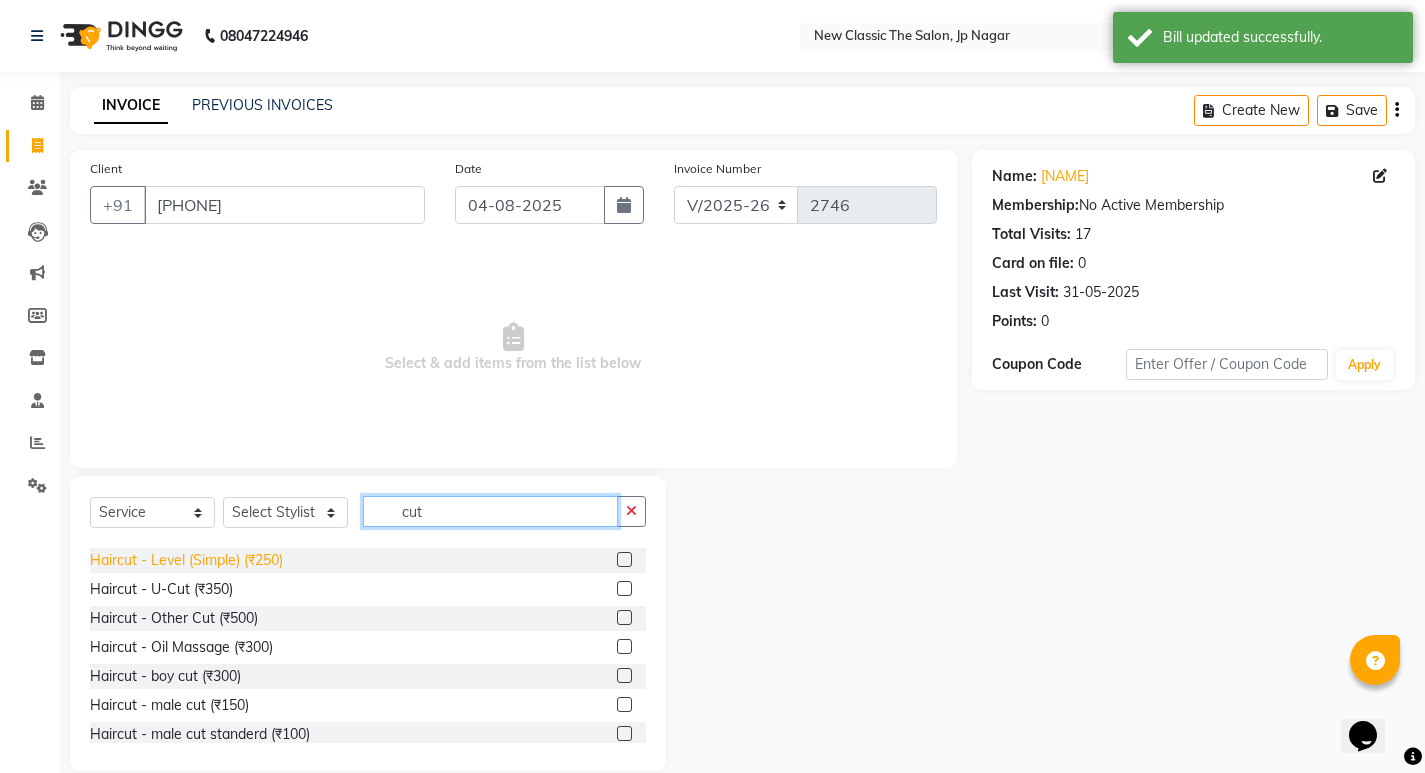 scroll, scrollTop: 100, scrollLeft: 0, axis: vertical 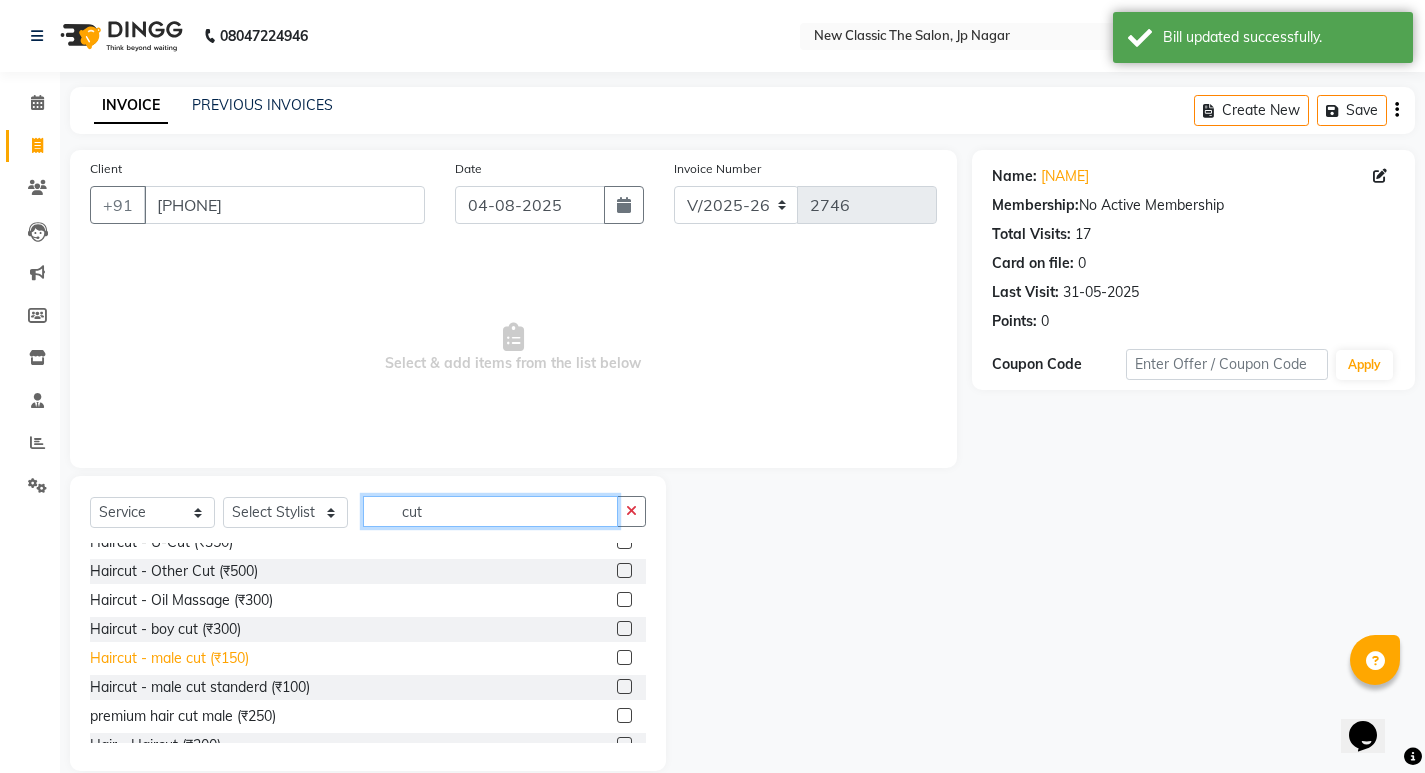type on "cut" 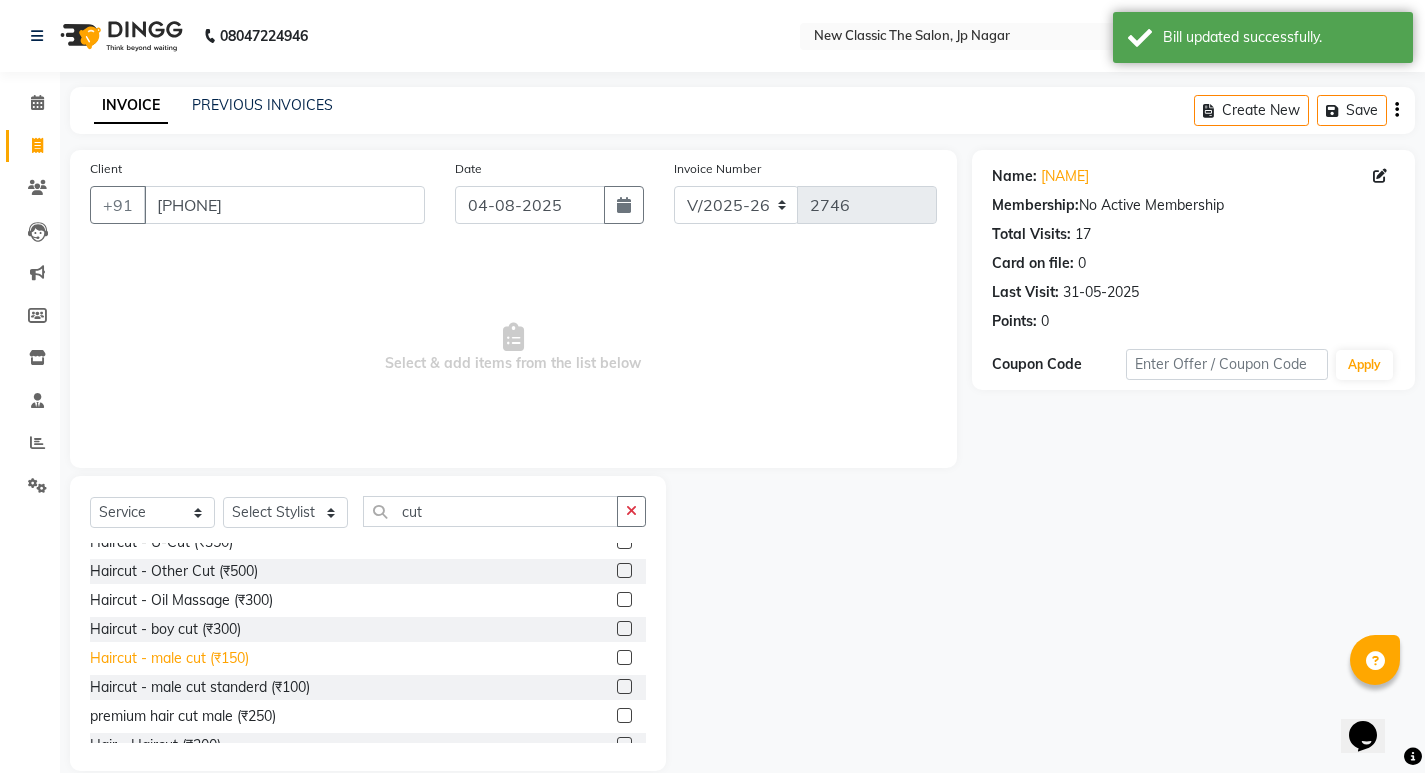 click on "Haircut - male cut  (₹150)" 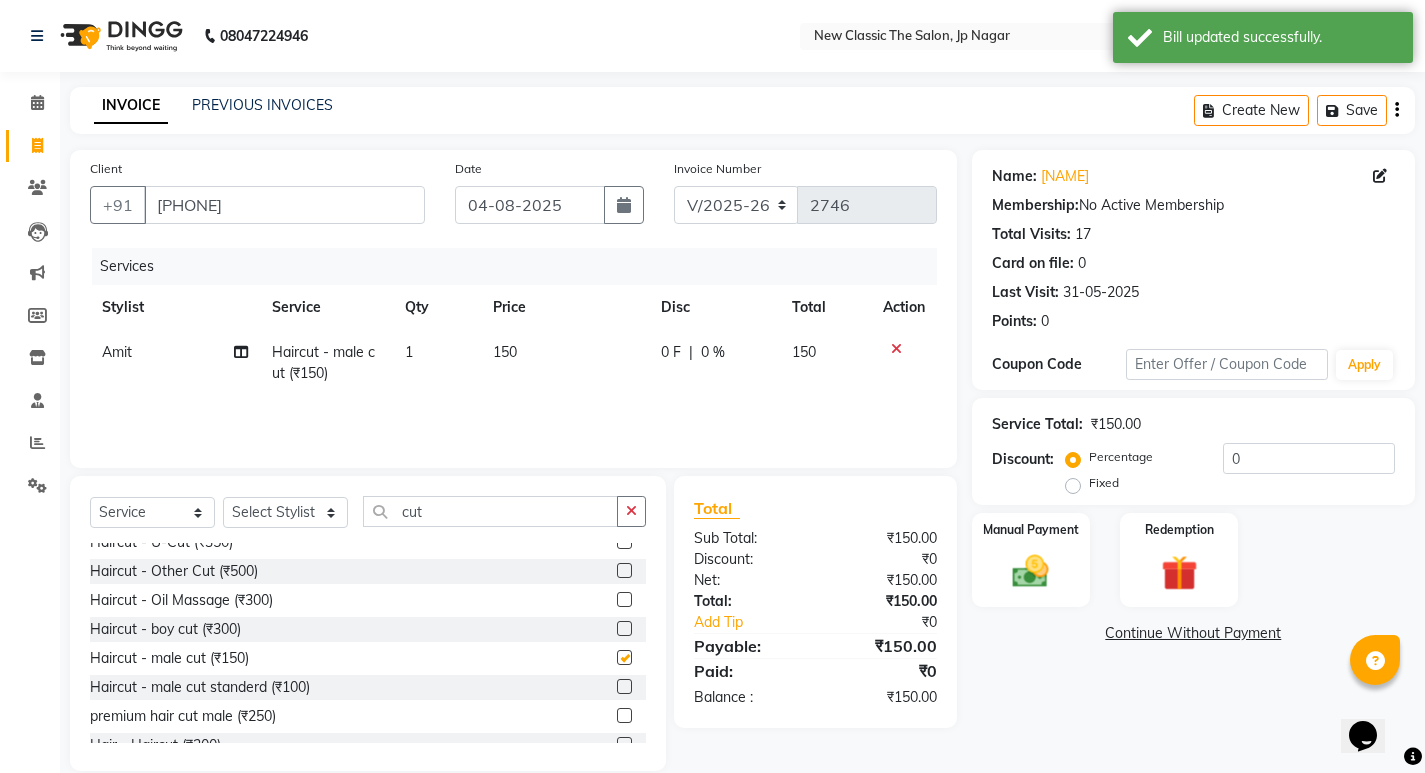 checkbox on "false" 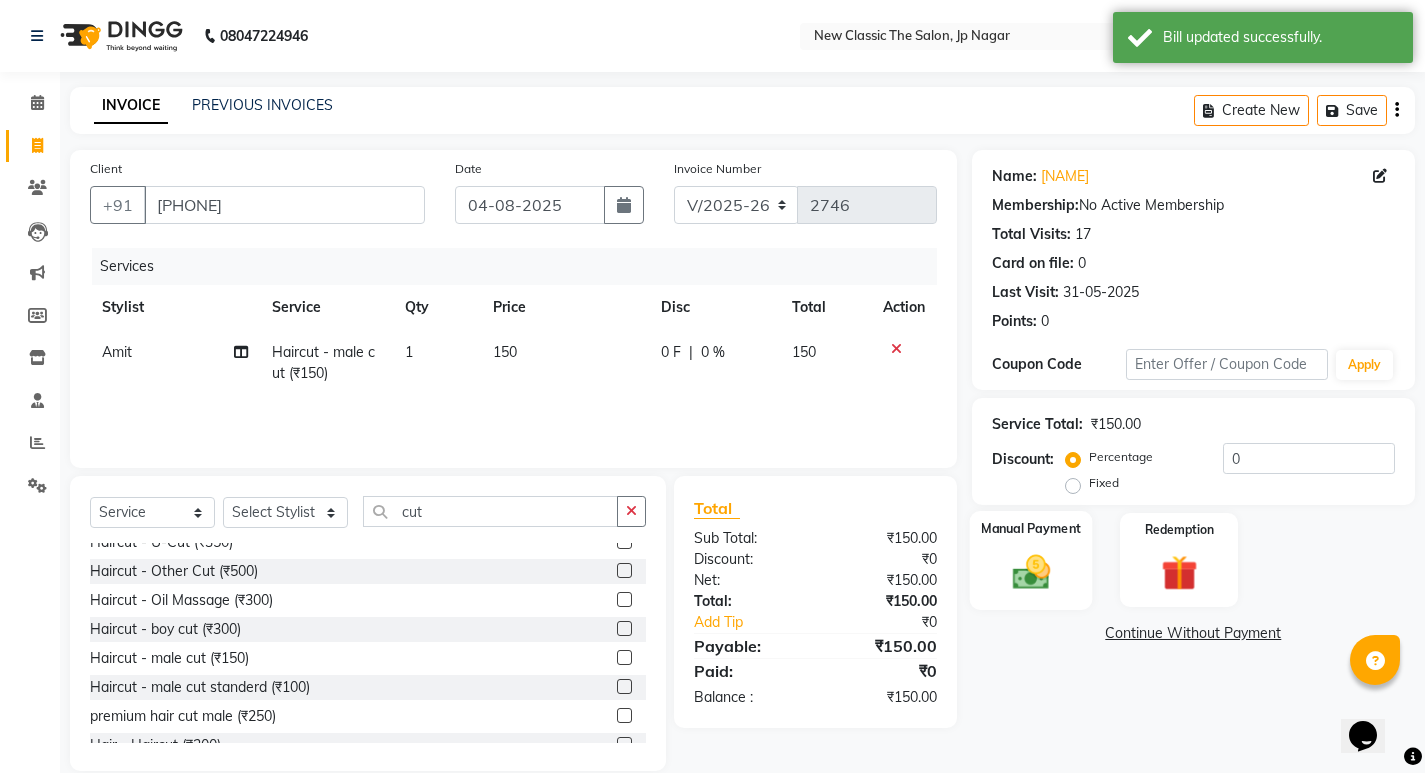 click 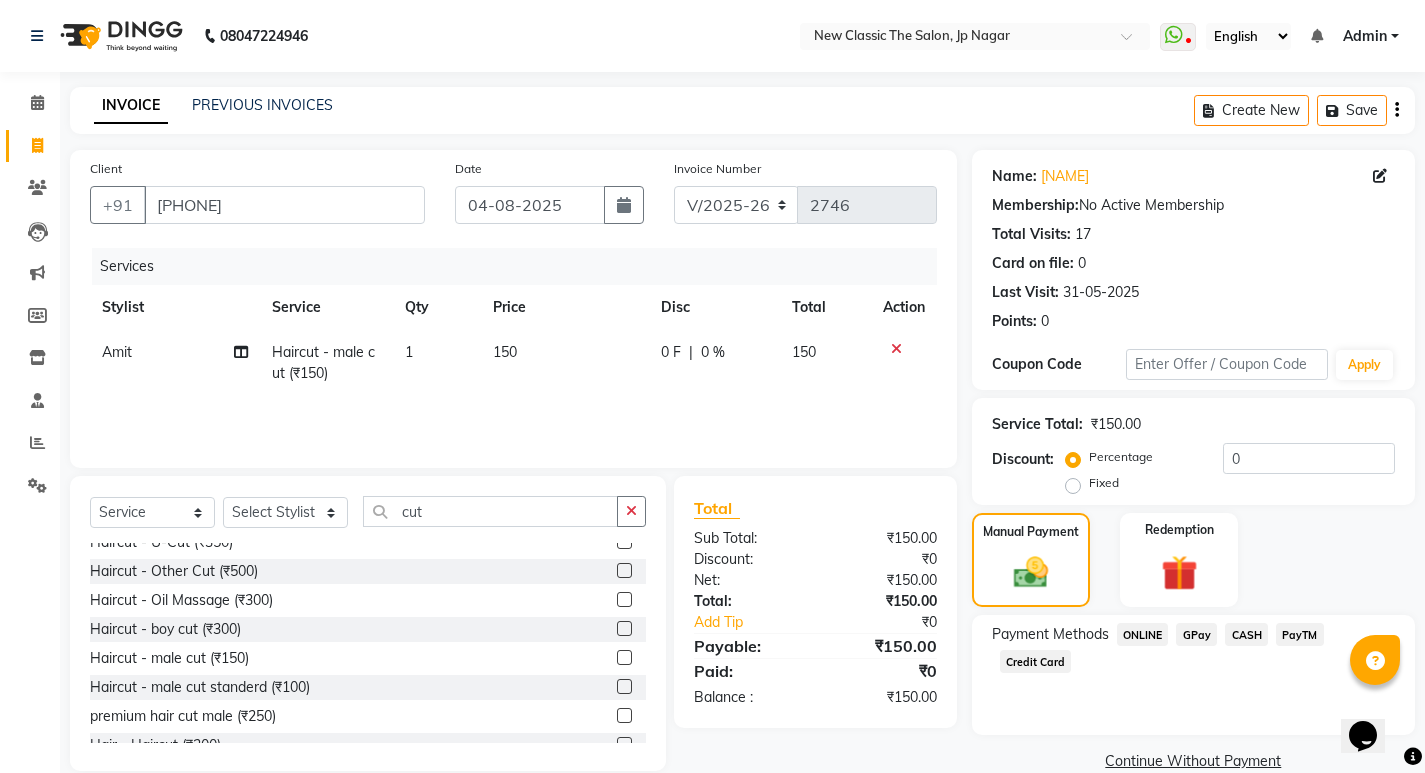 click on "CASH" 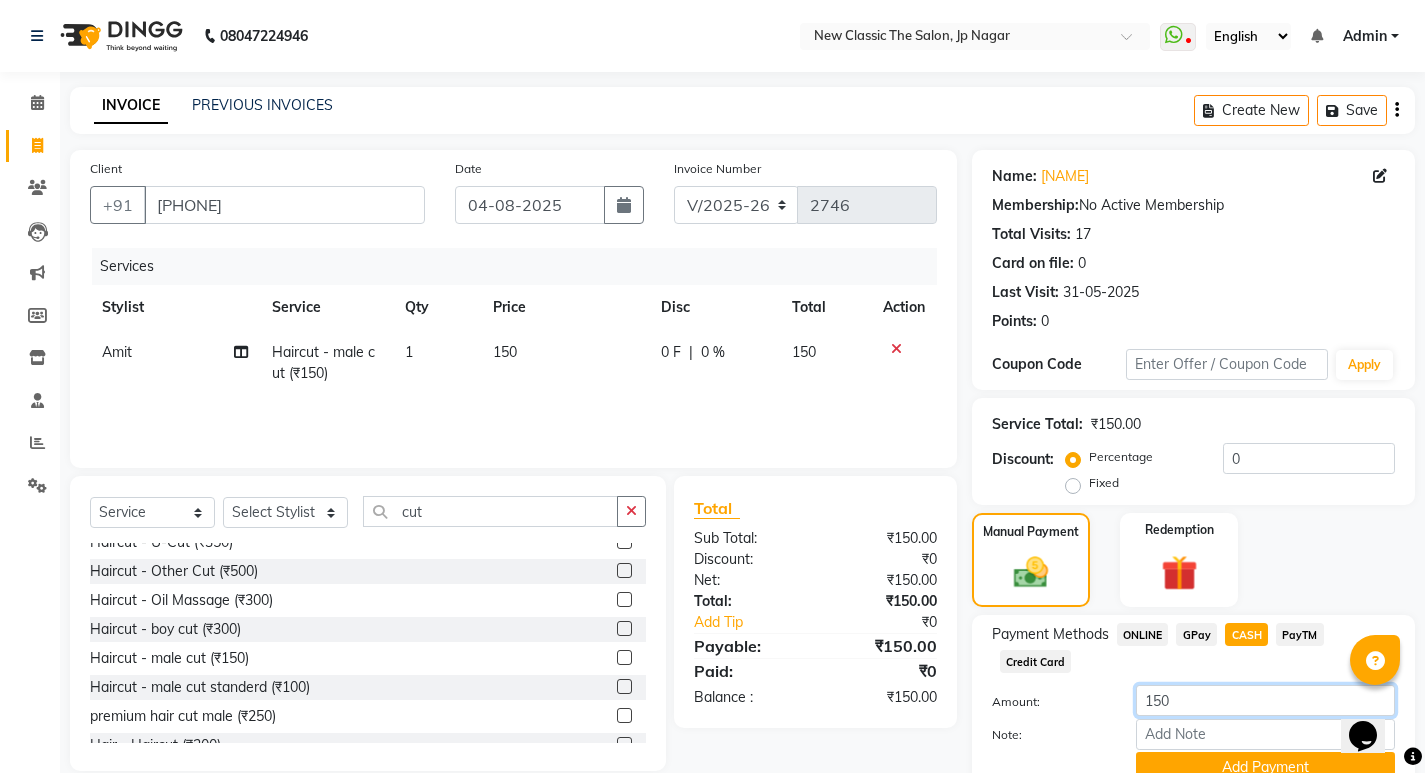 click on "150" 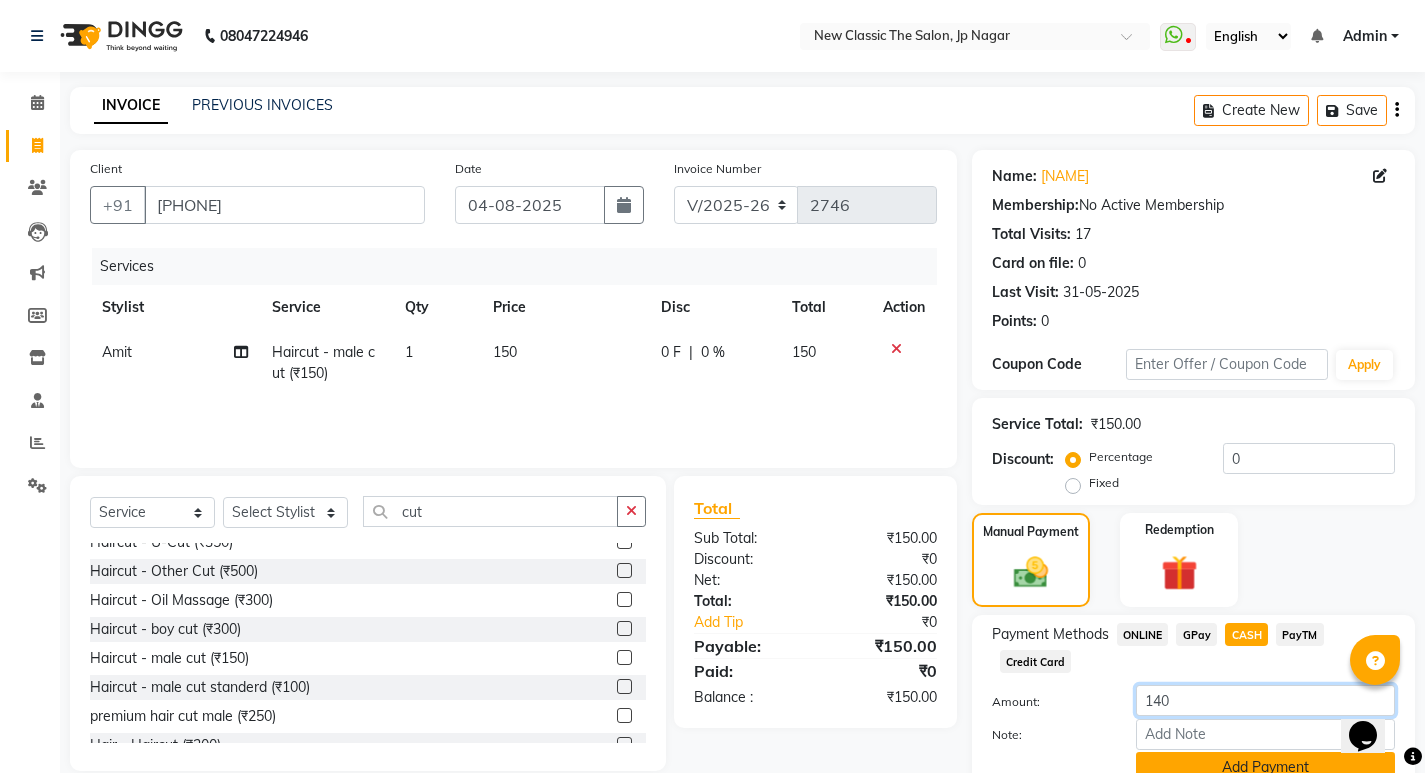 scroll, scrollTop: 89, scrollLeft: 0, axis: vertical 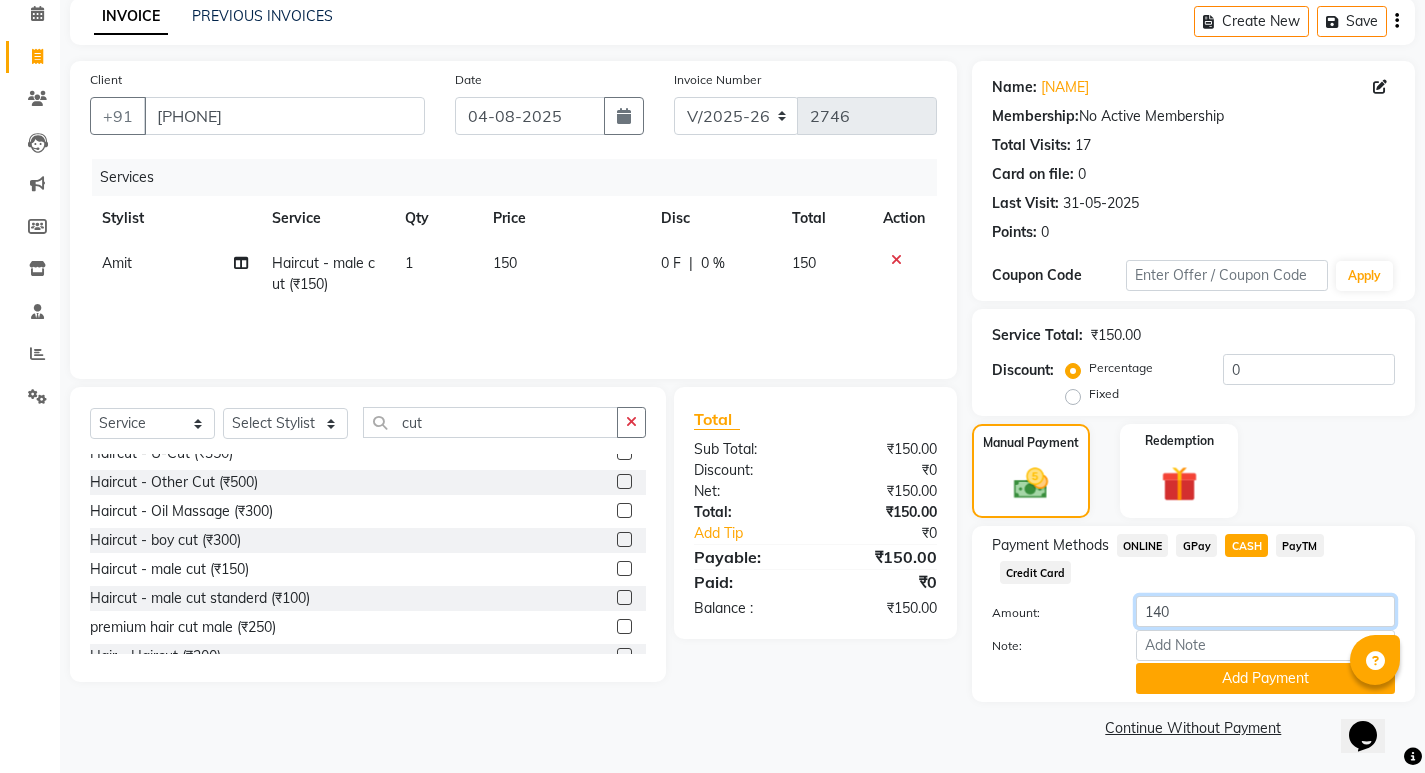 type on "140" 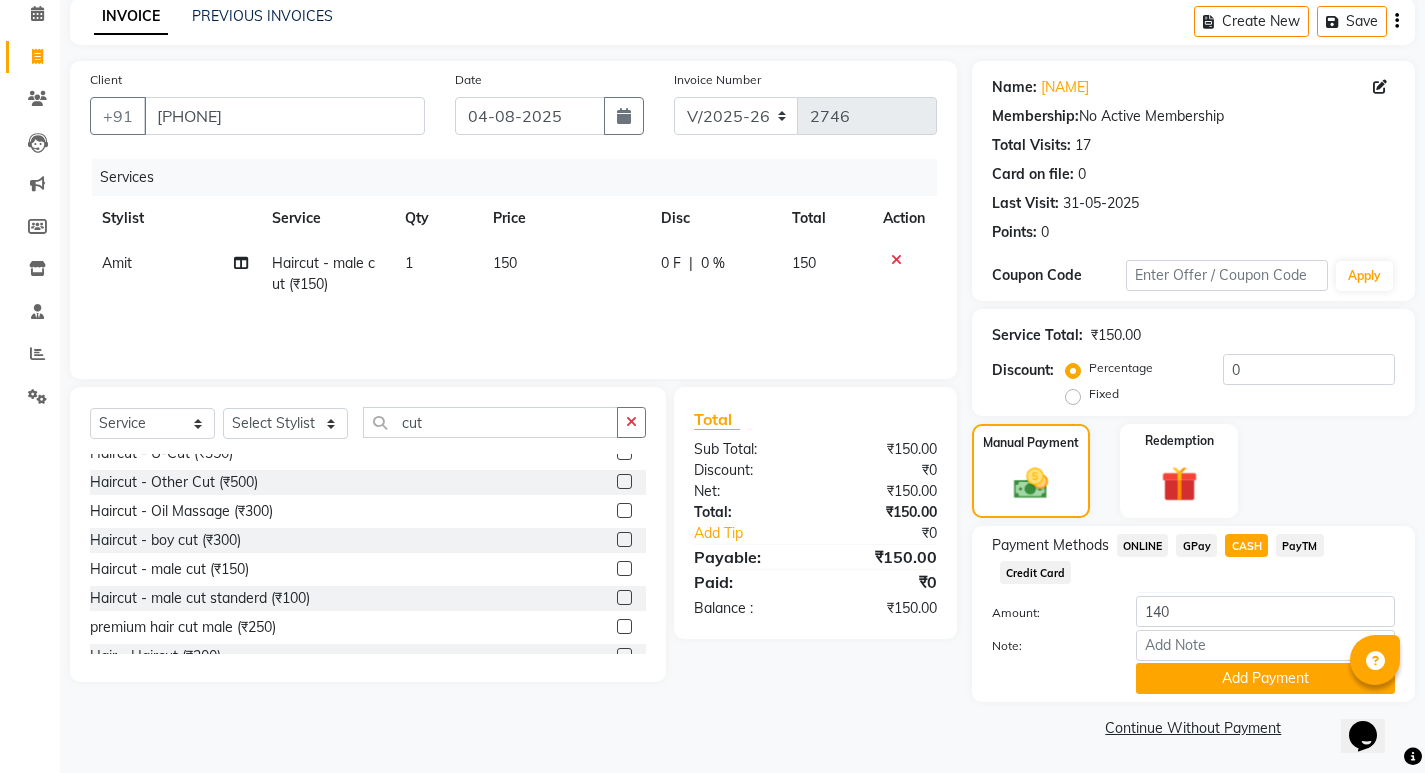 click on "150" 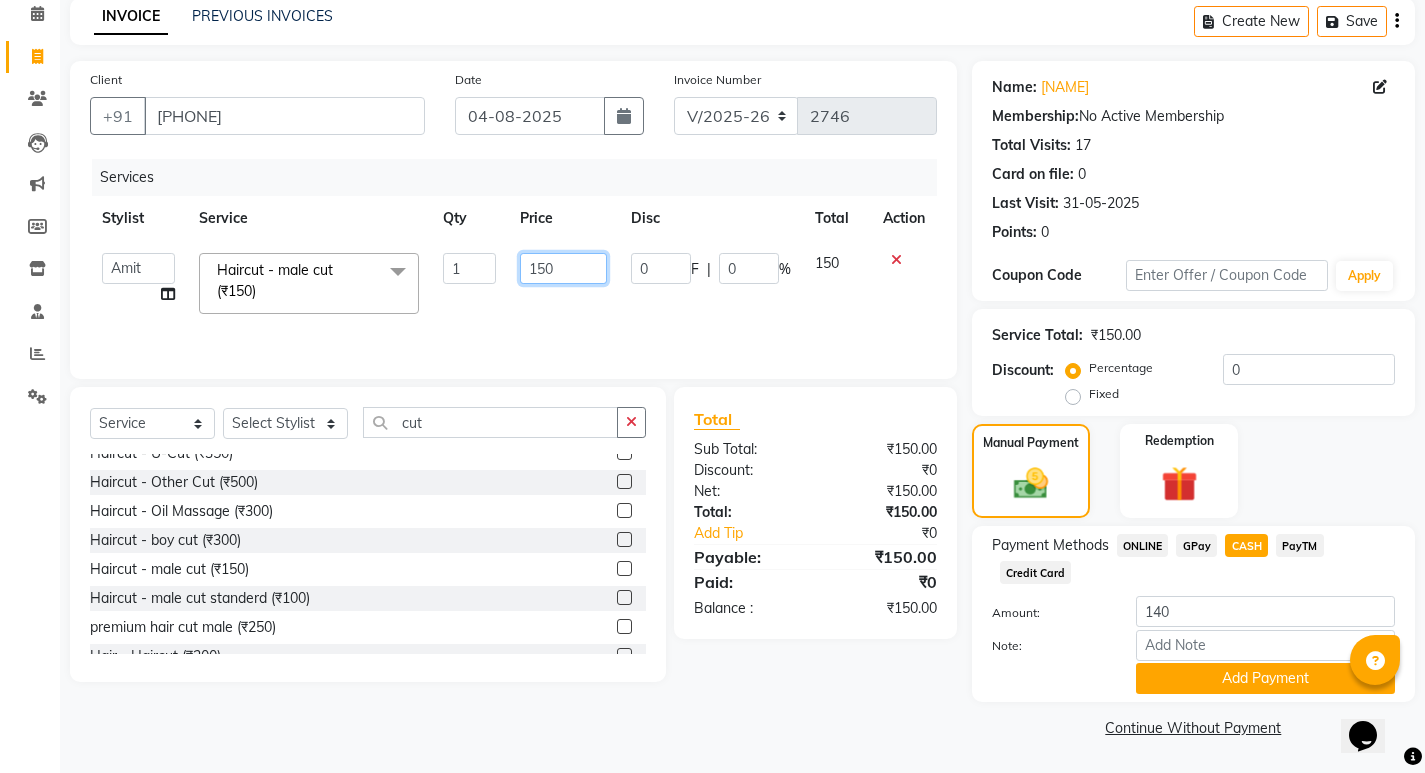 click on "150" 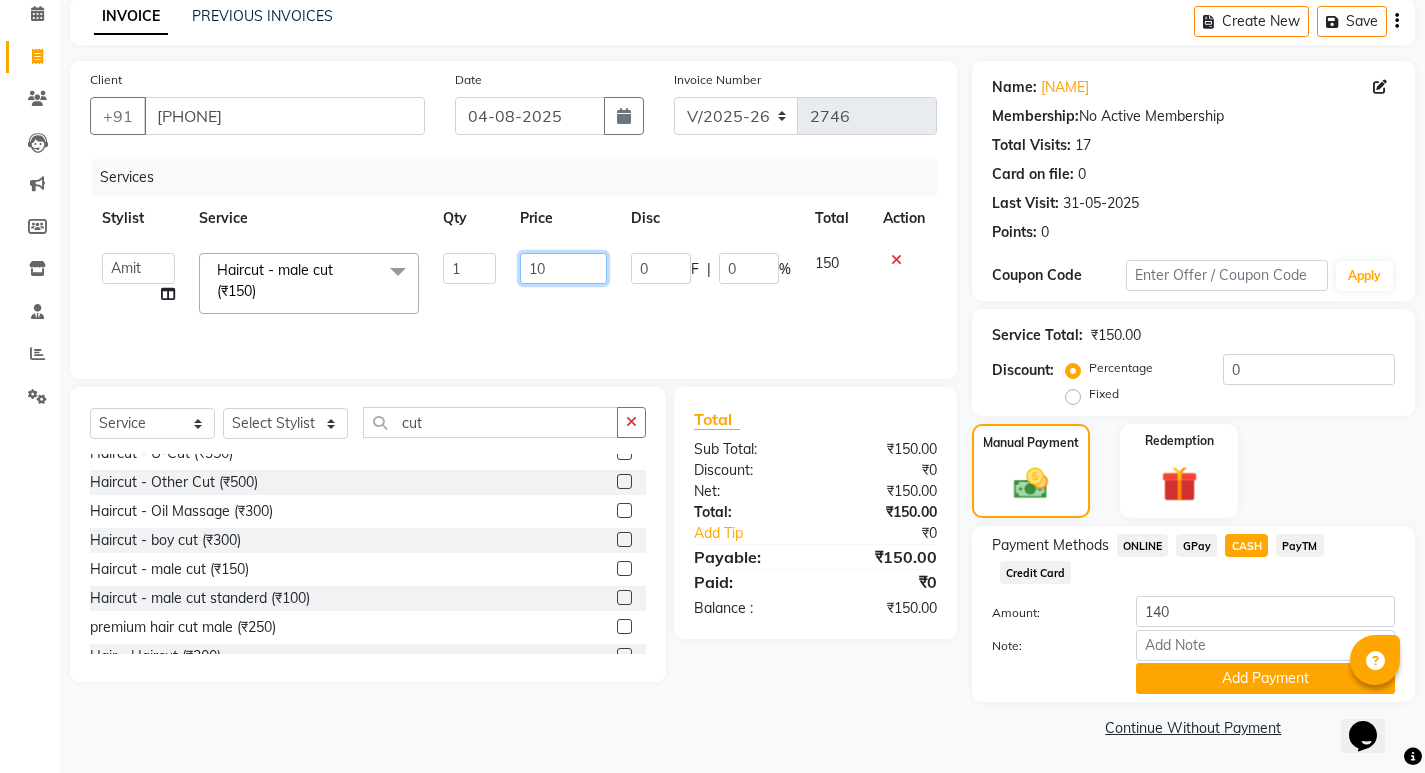 type on "150" 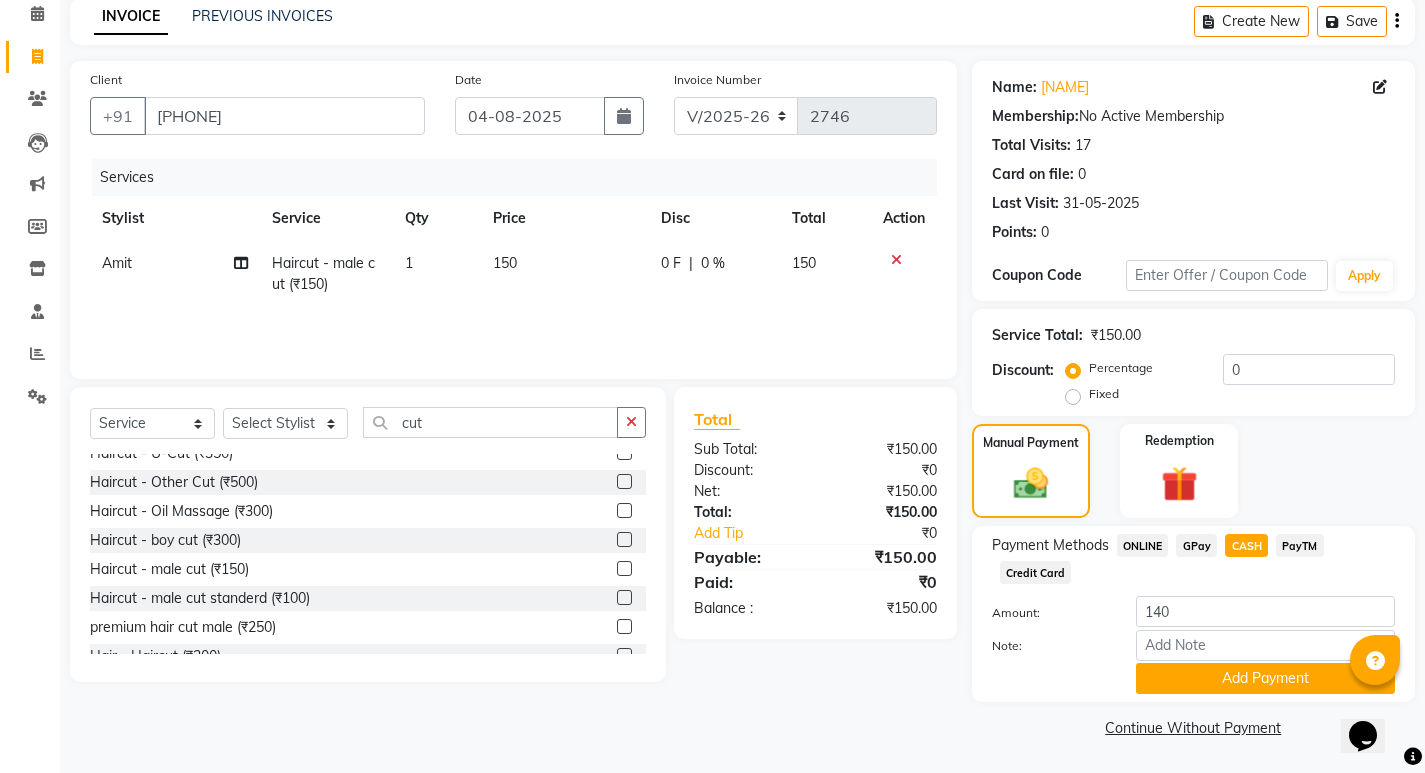 click on "Amit Haircut - male cut  (₹150) 1 150 0 F | 0 % 150" 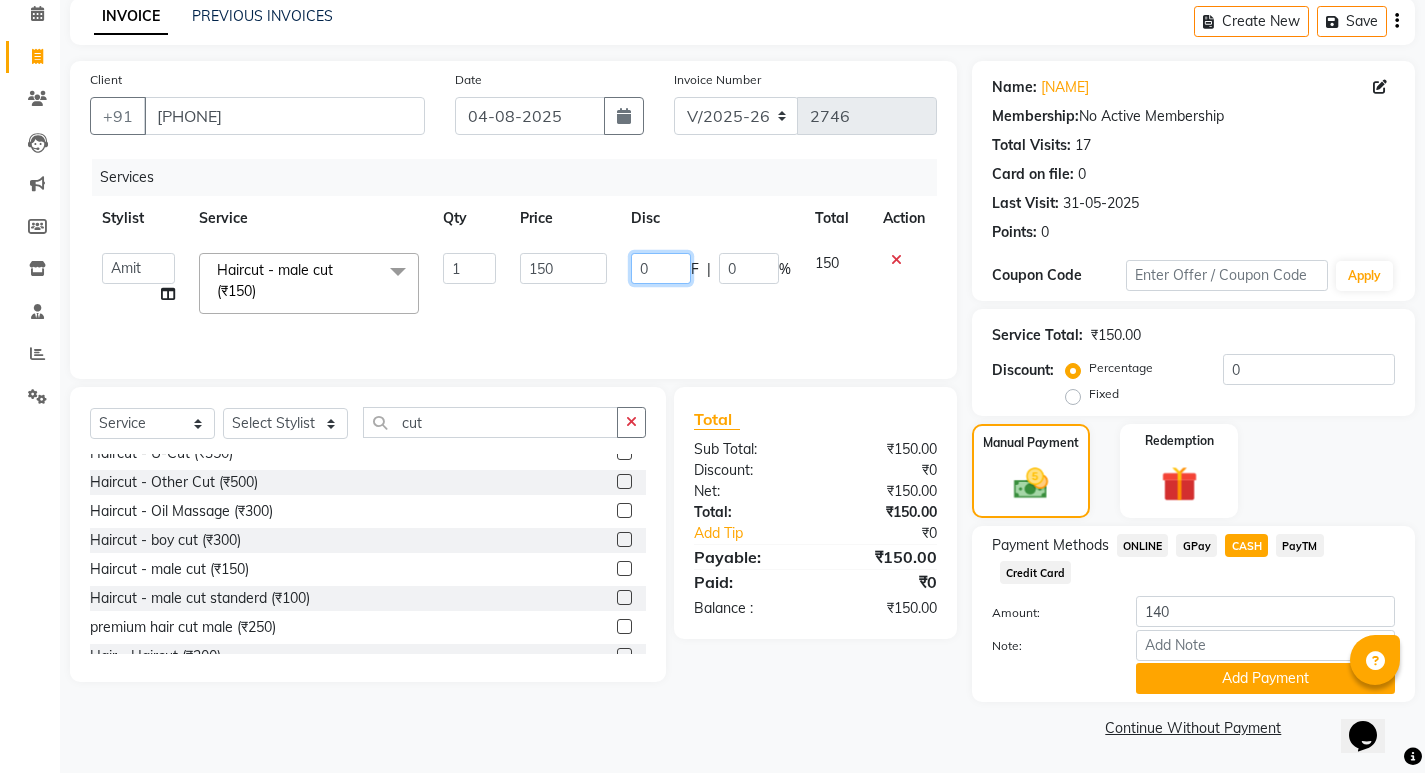 click on "0" 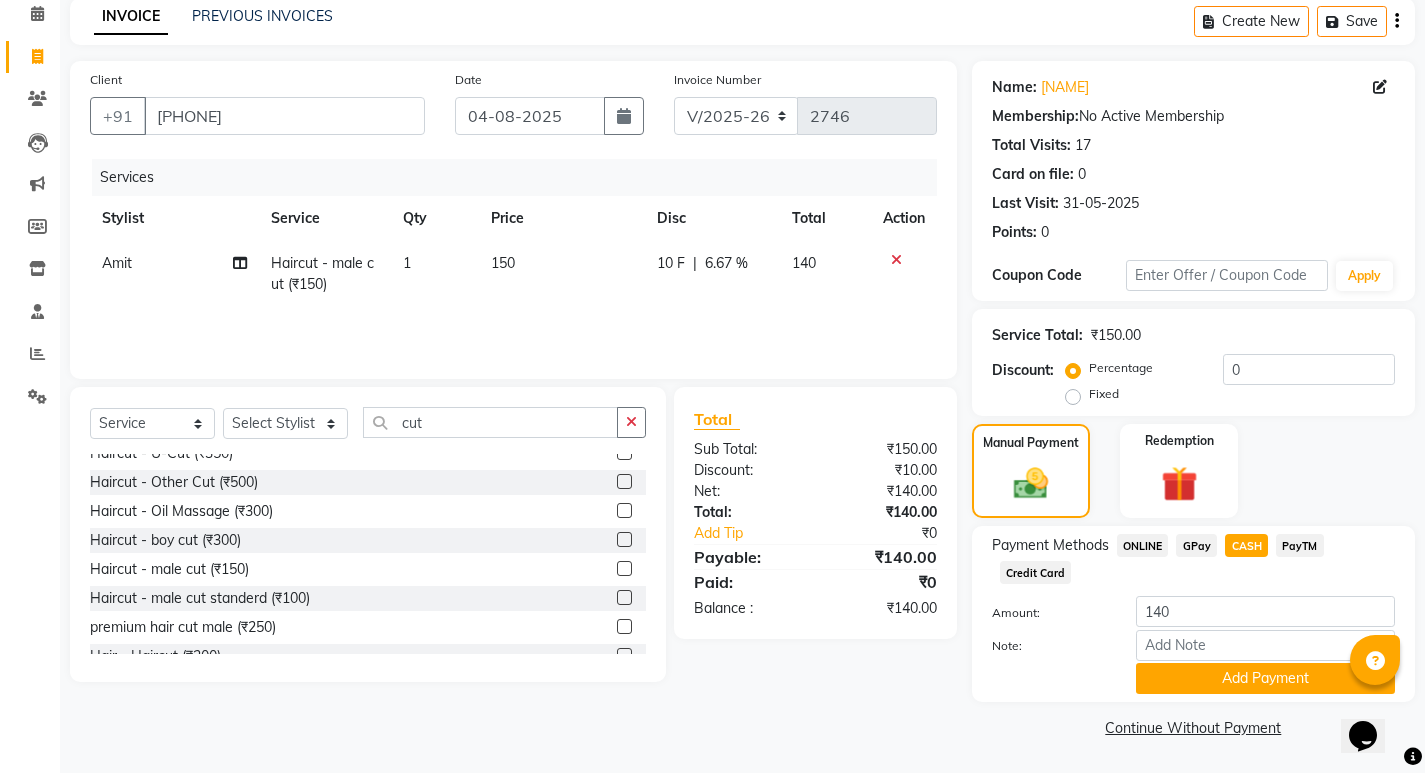click on "10 F | 6.67 %" 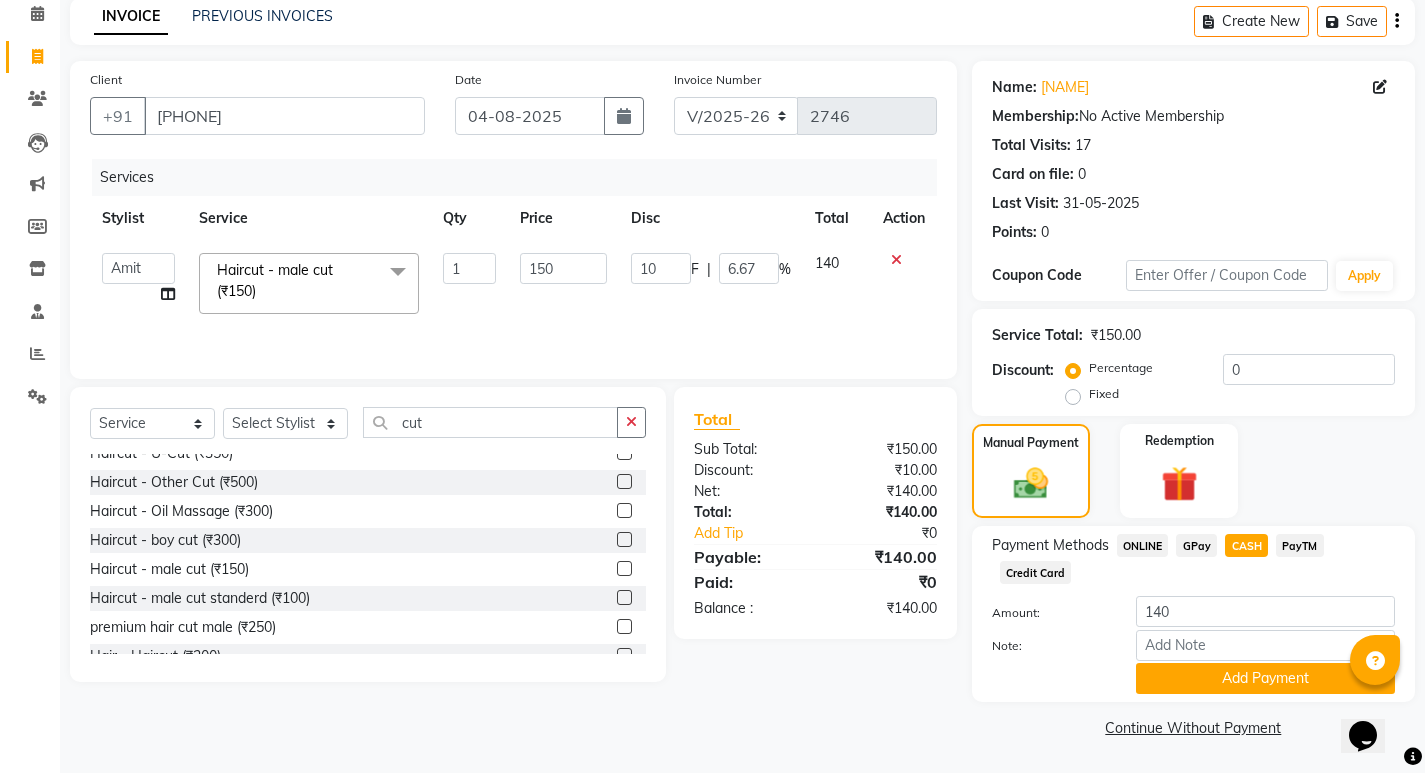 click on "CASH" 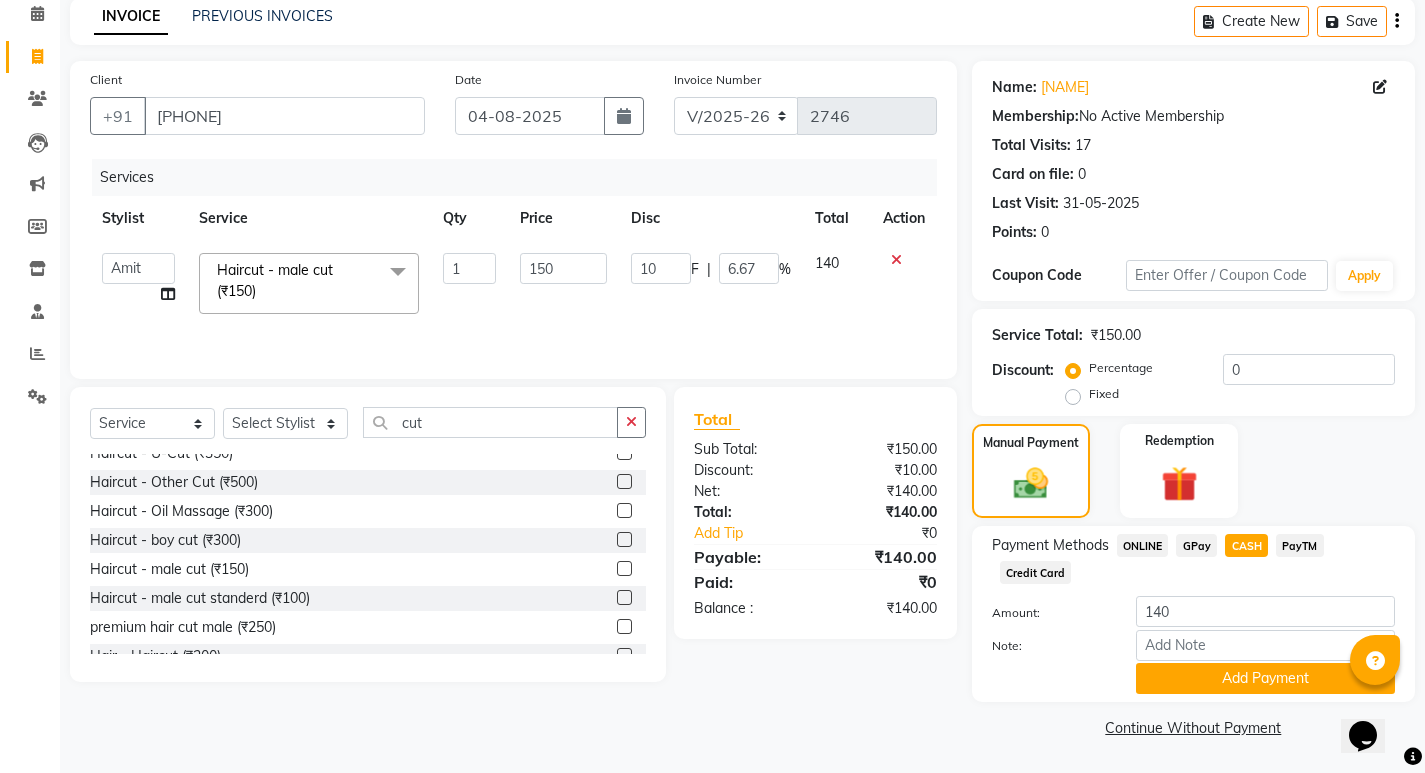 click on "CASH" 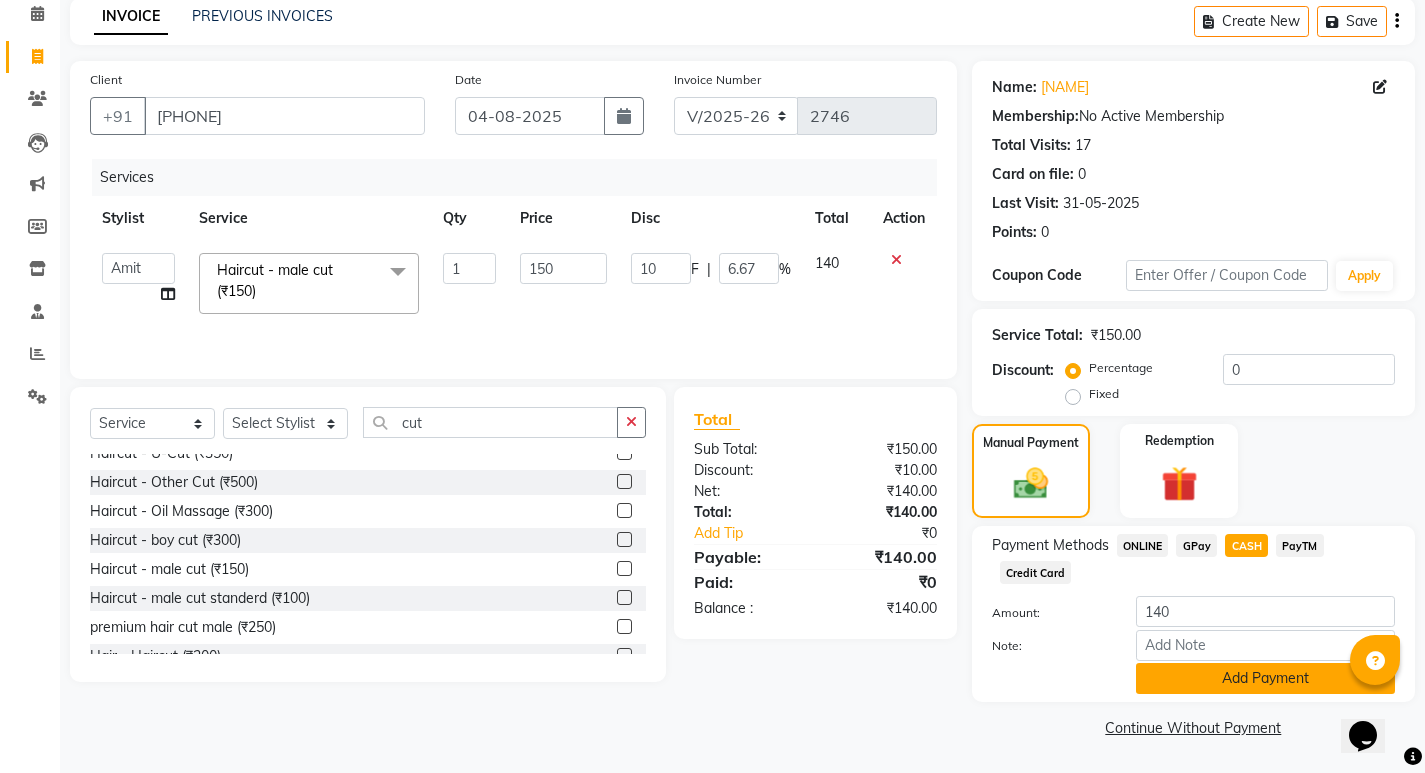click on "Add Payment" 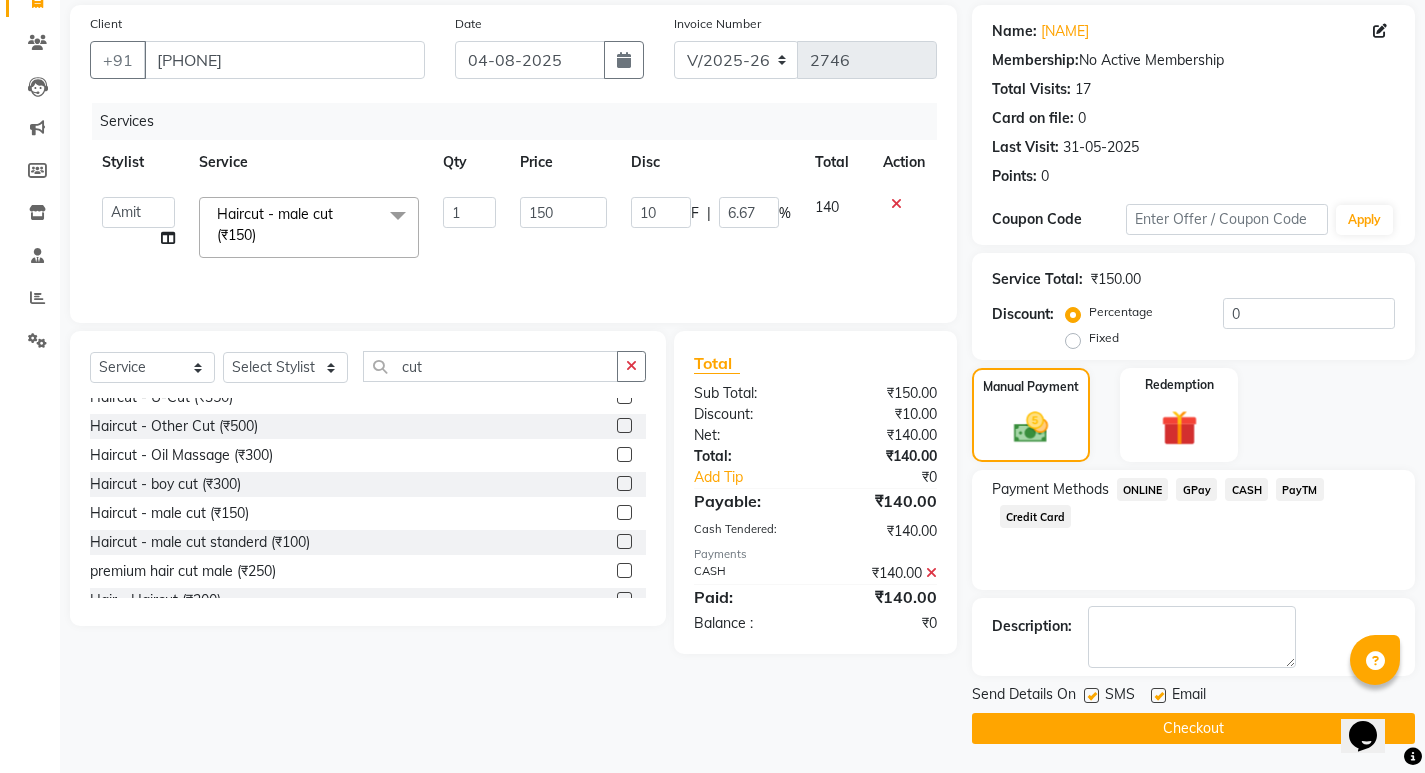 scroll, scrollTop: 146, scrollLeft: 0, axis: vertical 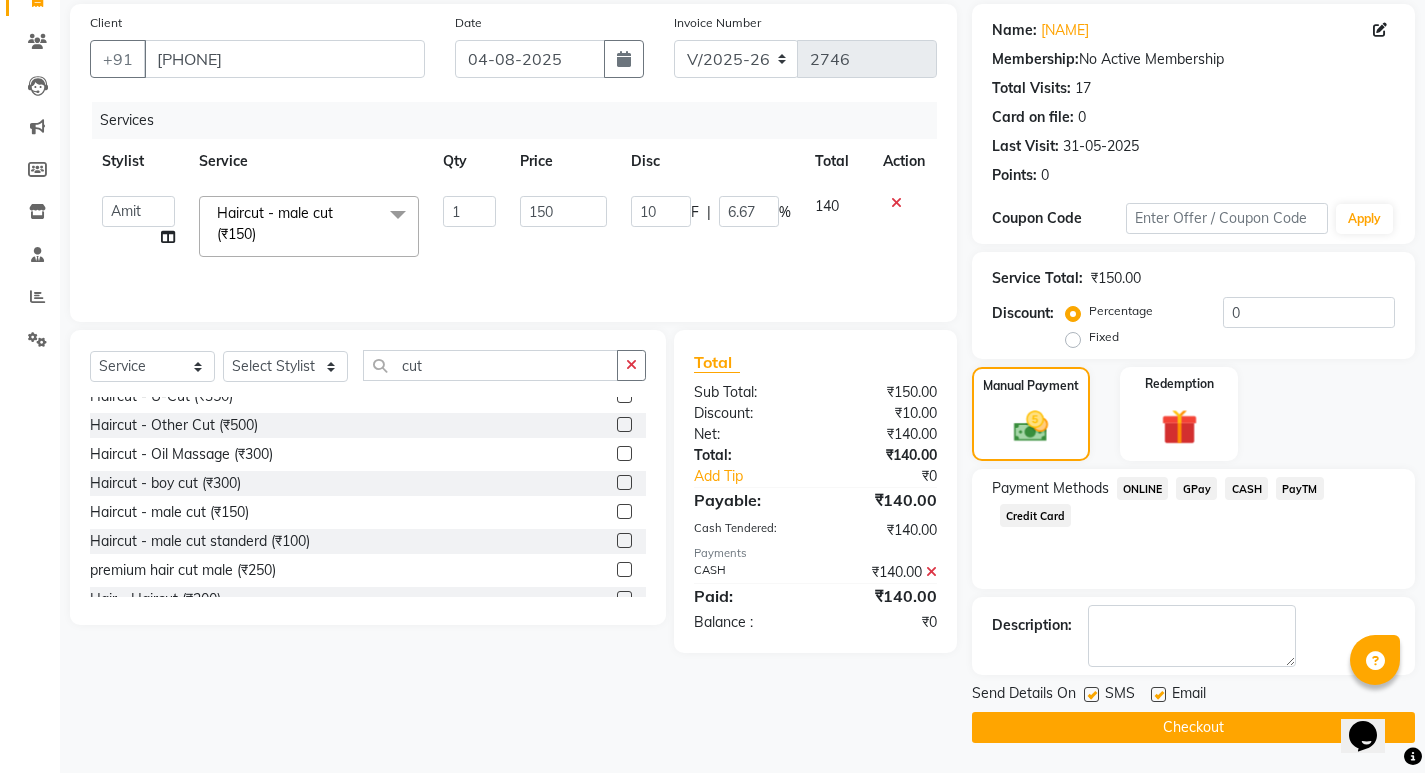 click on "Checkout" 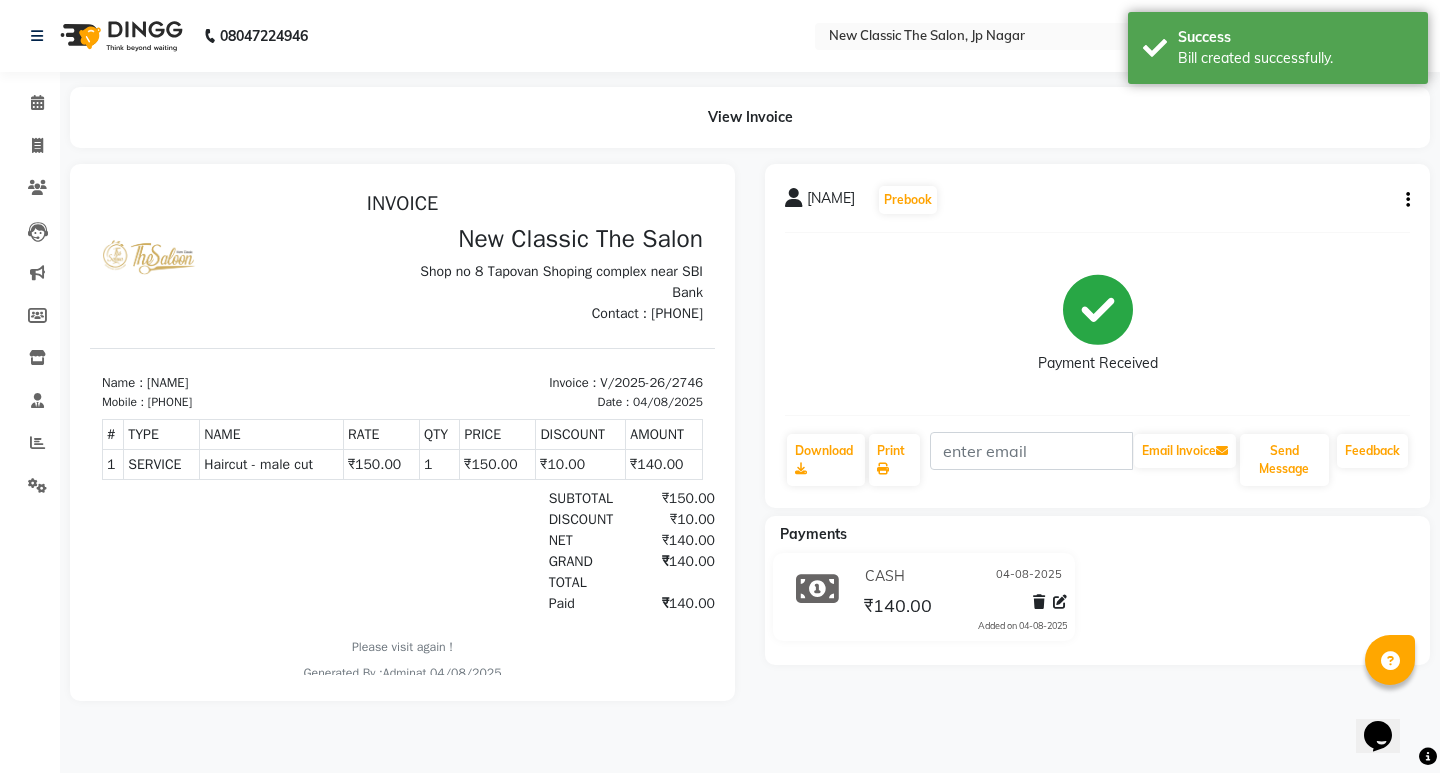 scroll, scrollTop: 0, scrollLeft: 0, axis: both 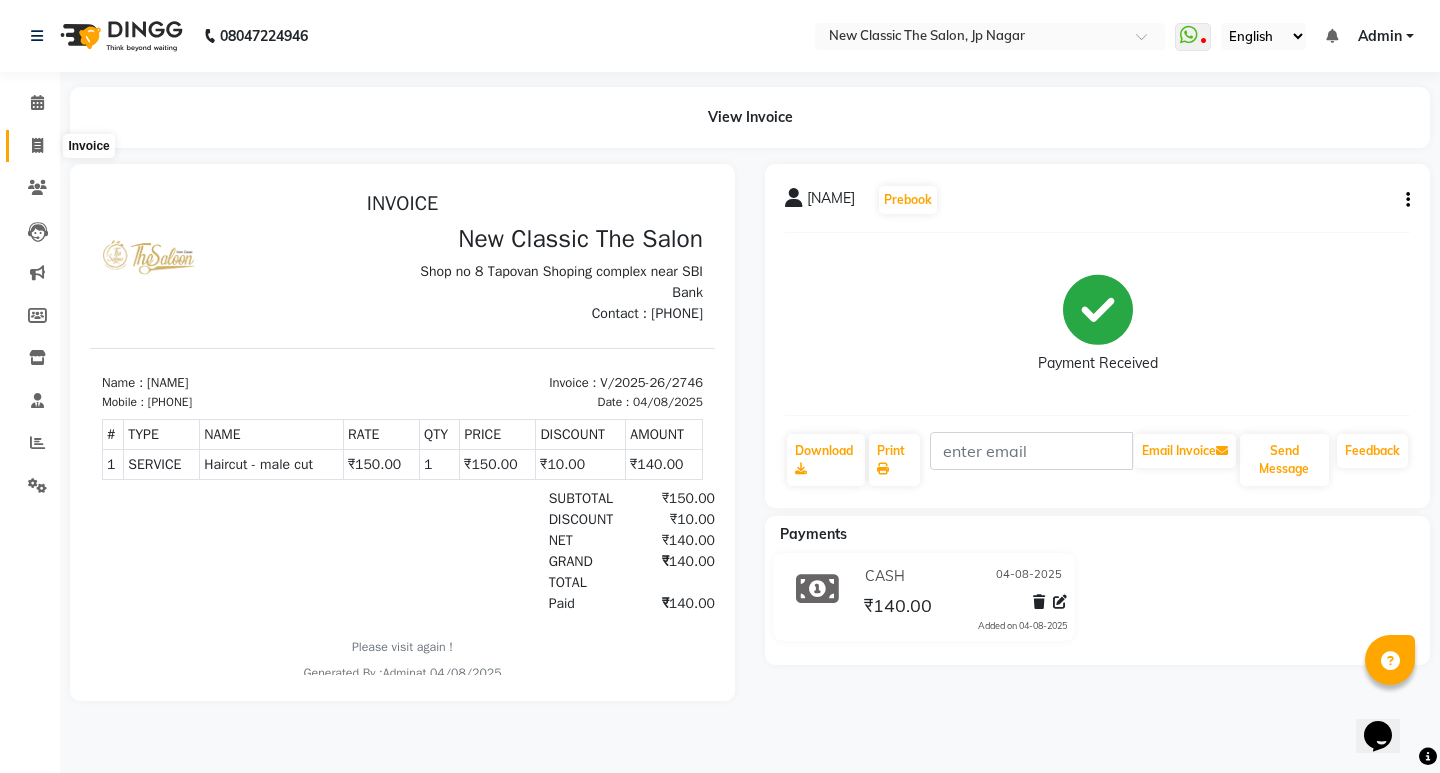 click 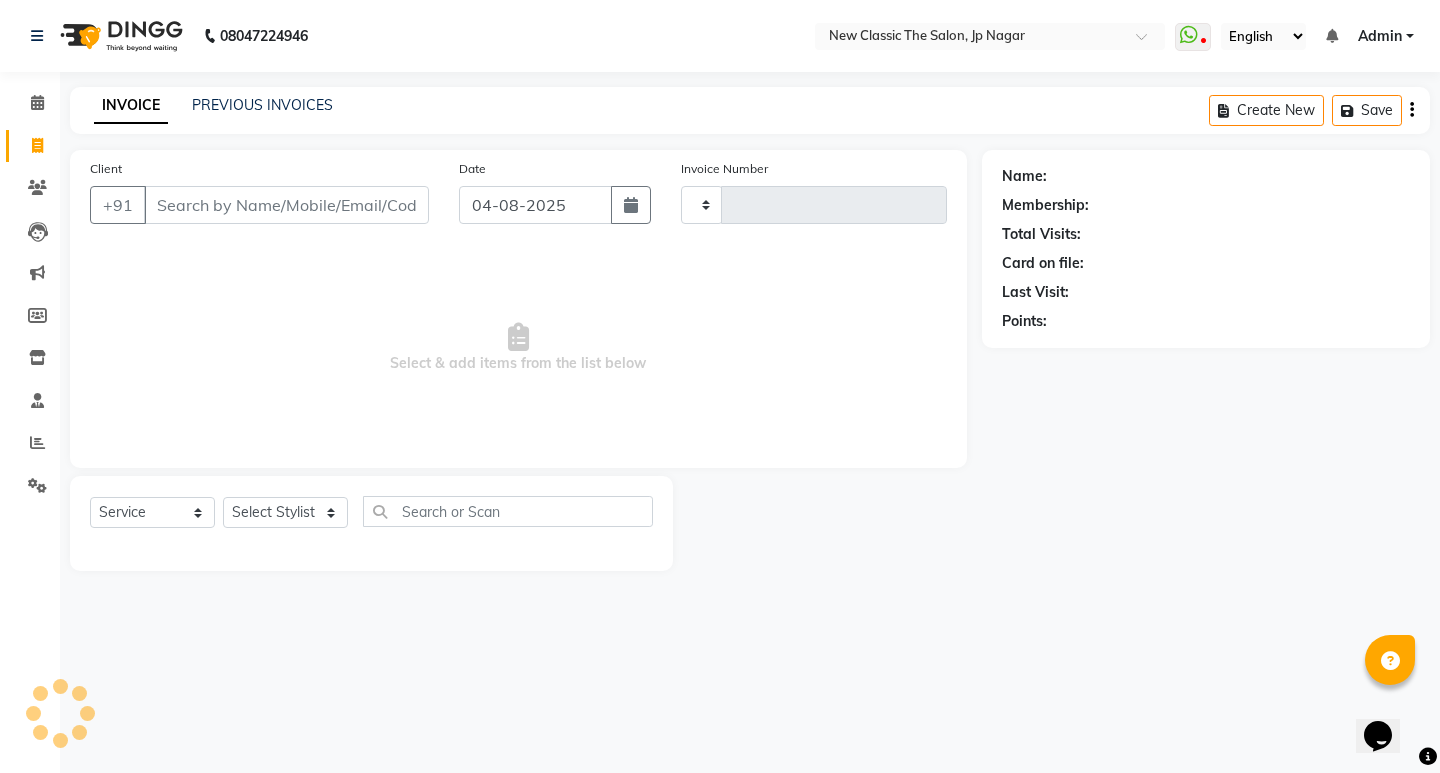type on "2747" 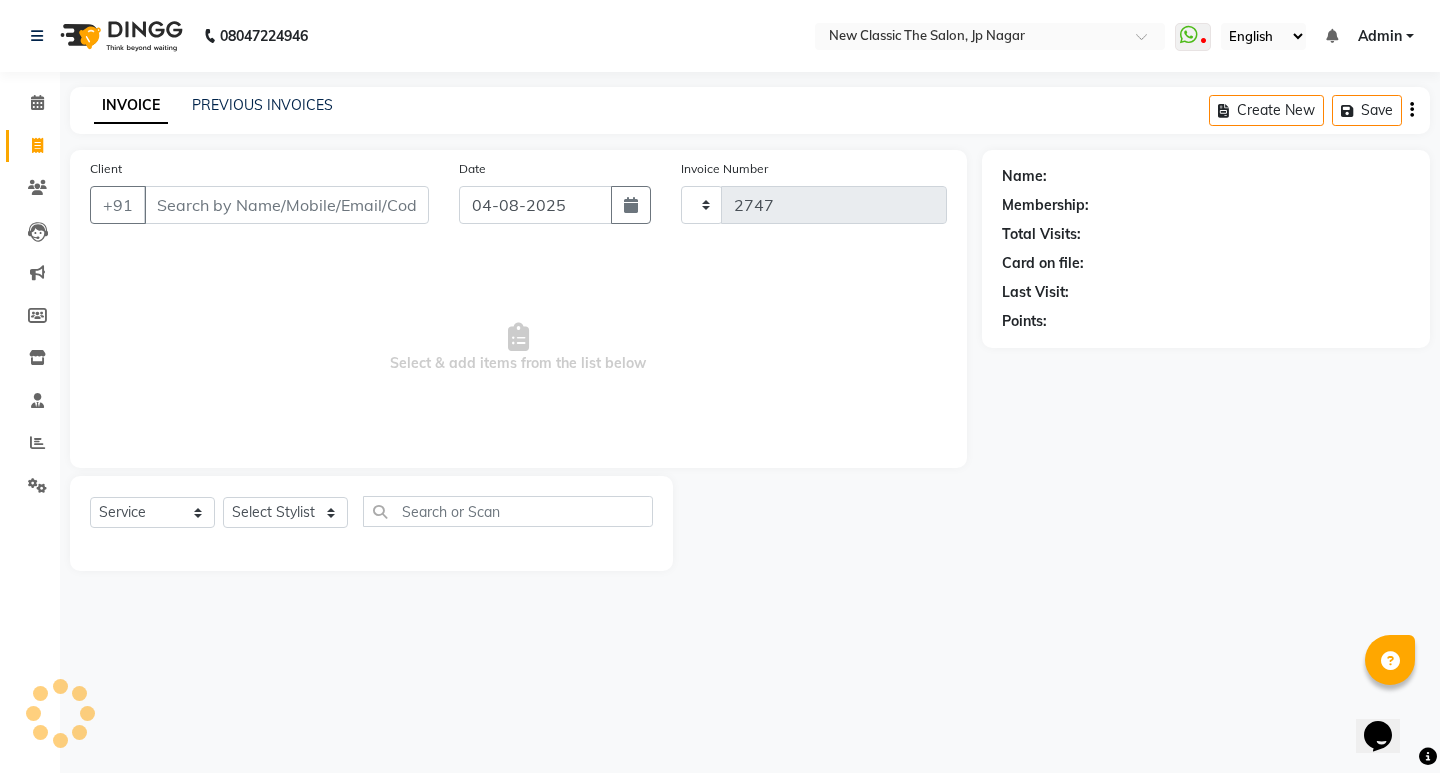 select on "4678" 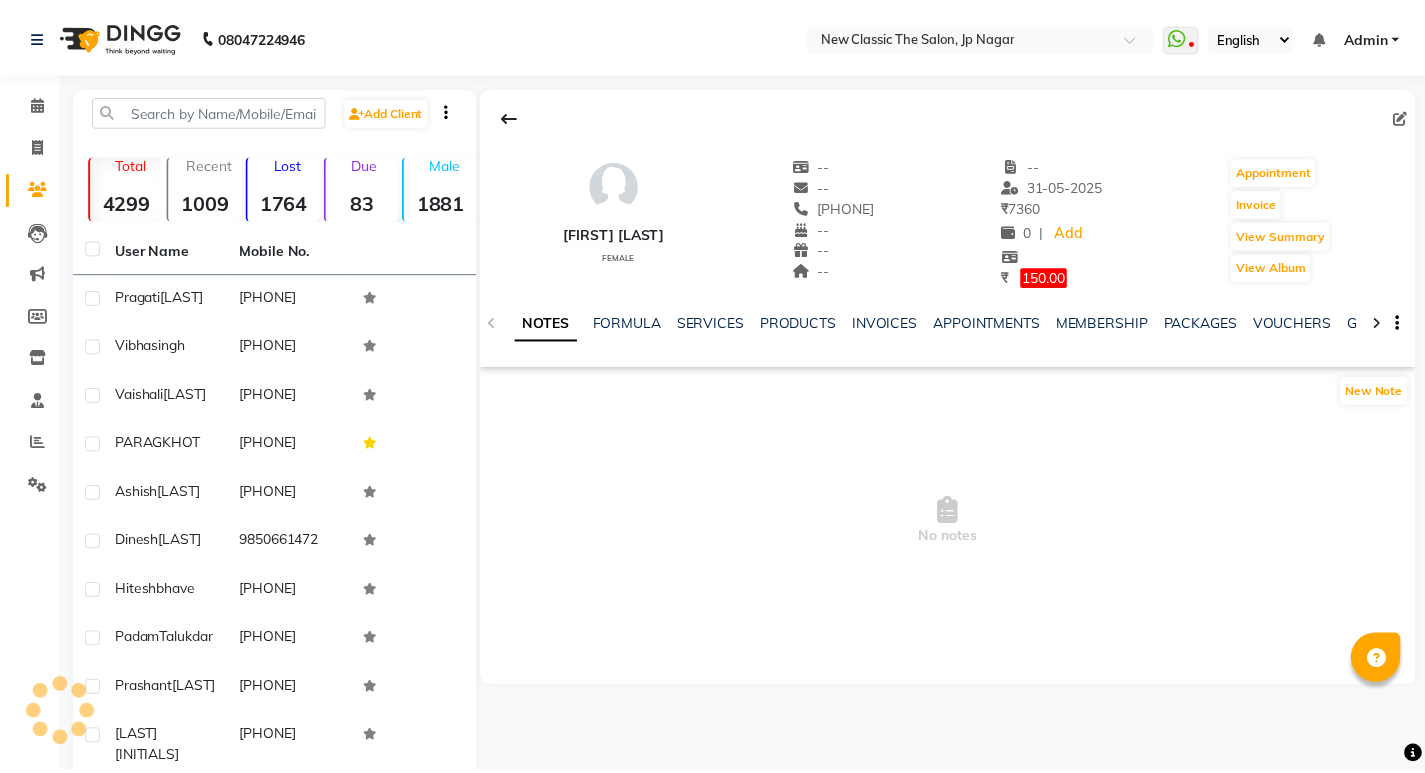 scroll, scrollTop: 0, scrollLeft: 0, axis: both 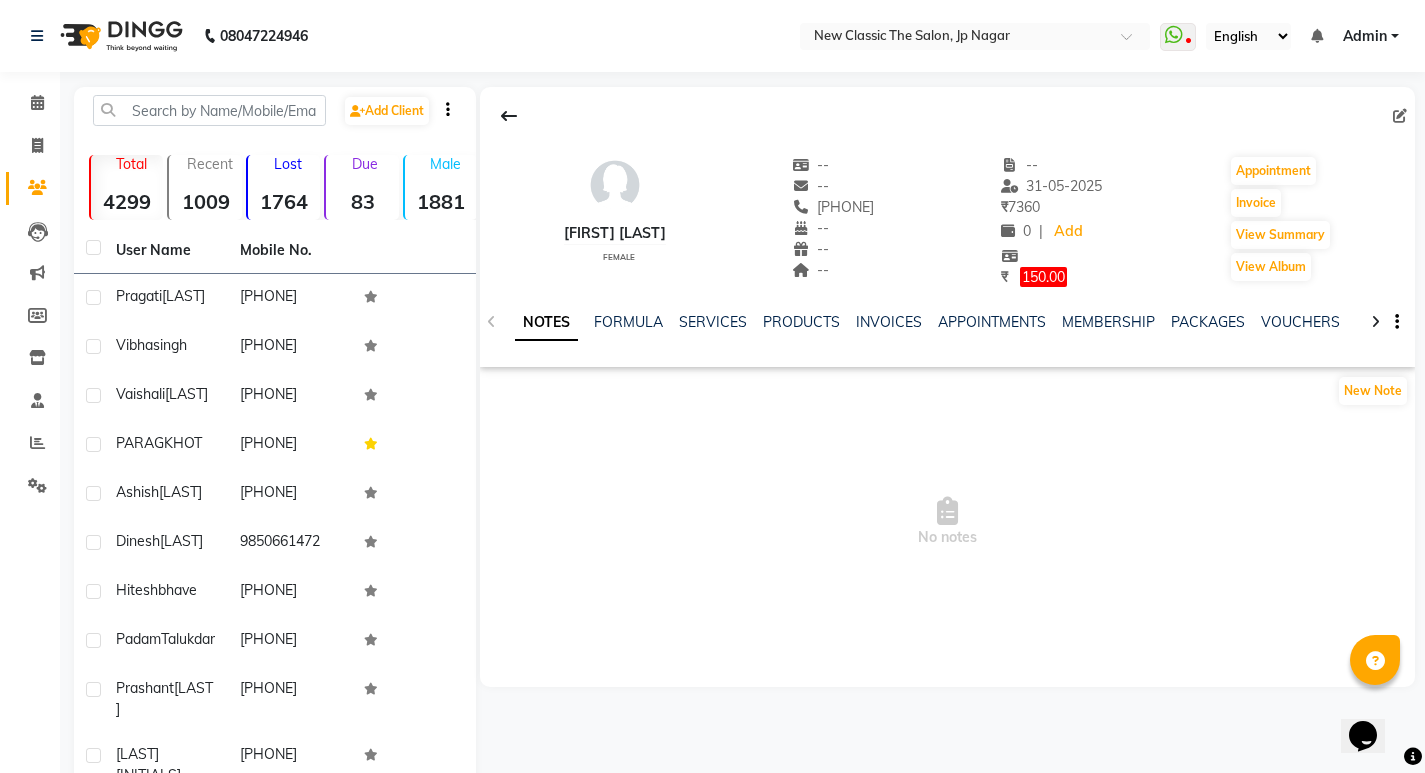 click on "NOTES FORMULA SERVICES PRODUCTS INVOICES APPOINTMENTS MEMBERSHIP PACKAGES VOUCHERS GIFTCARDS POINTS FORMS FAMILY CARDS WALLET" 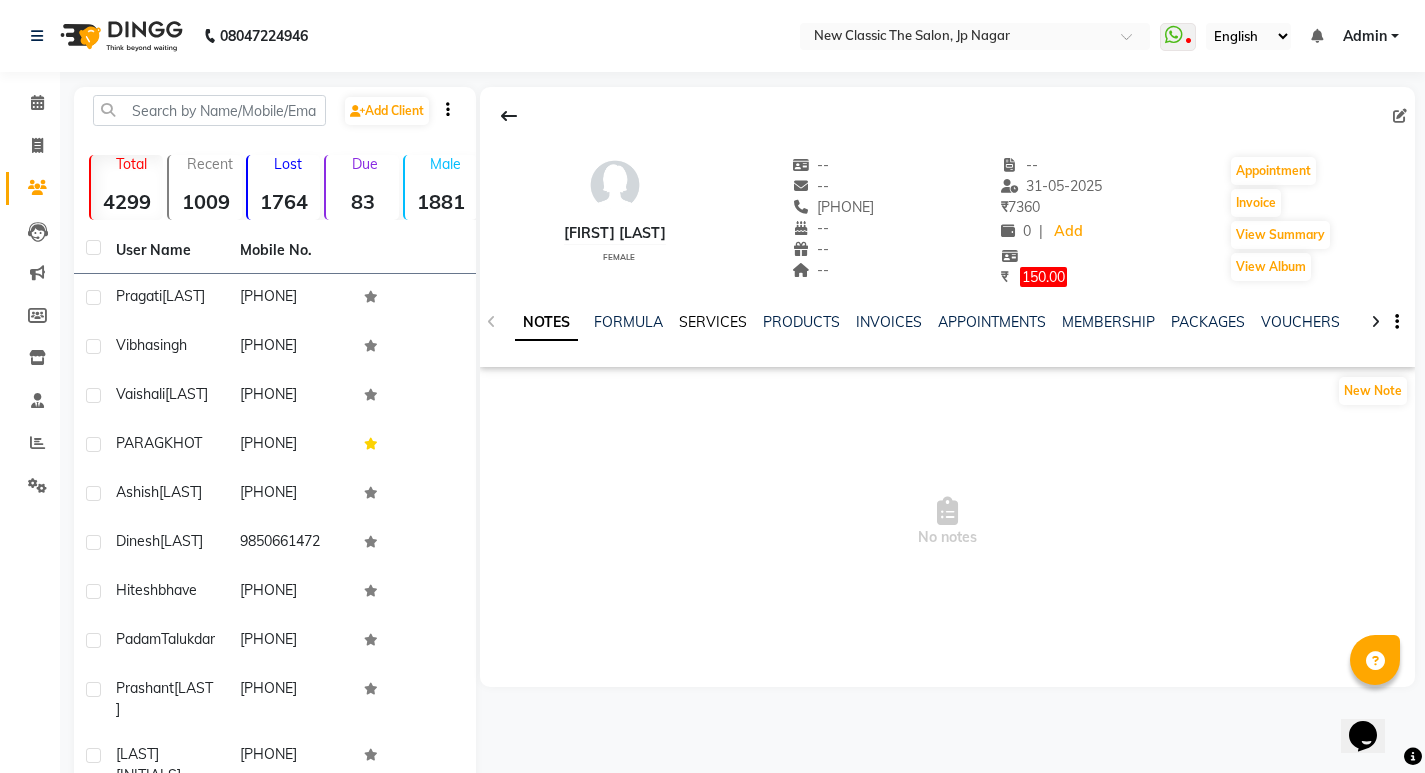 click on "SERVICES" 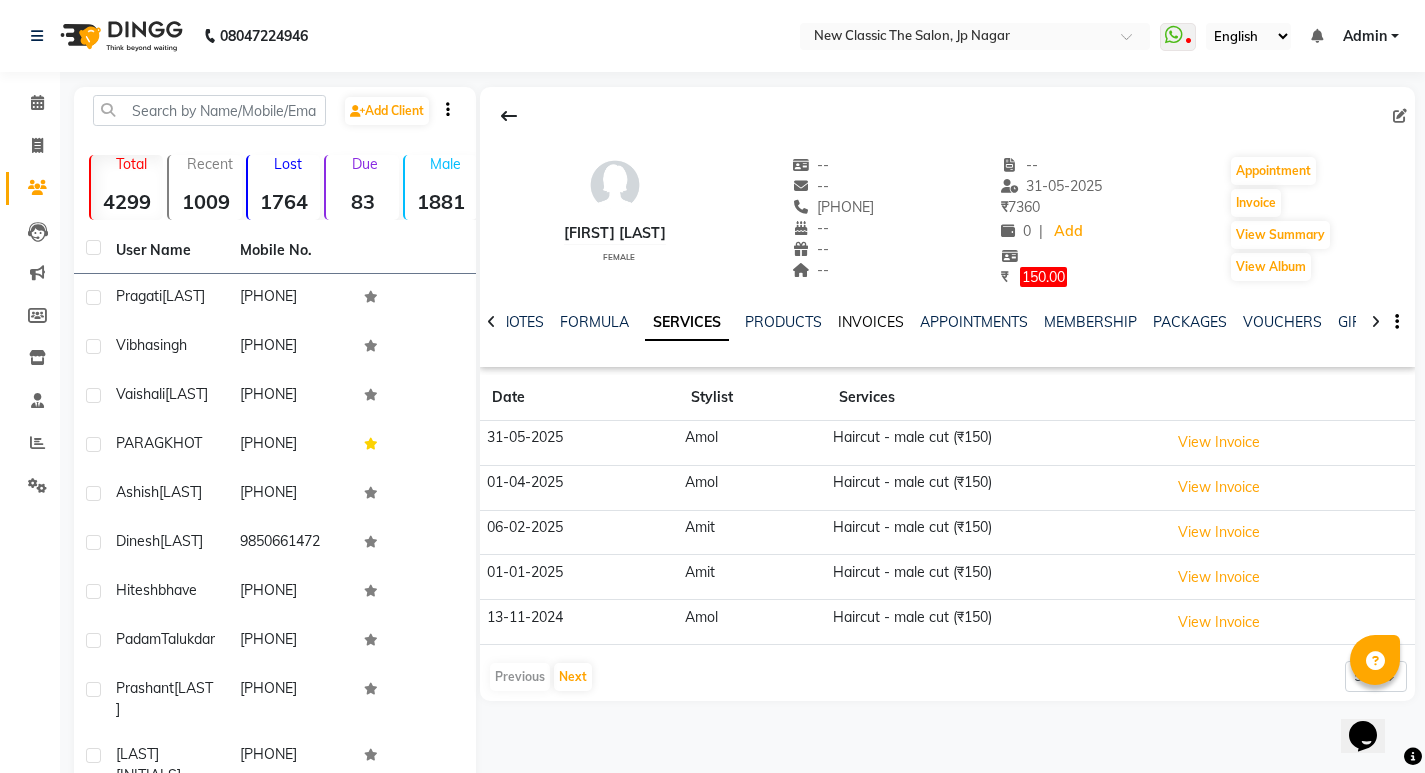 click on "INVOICES" 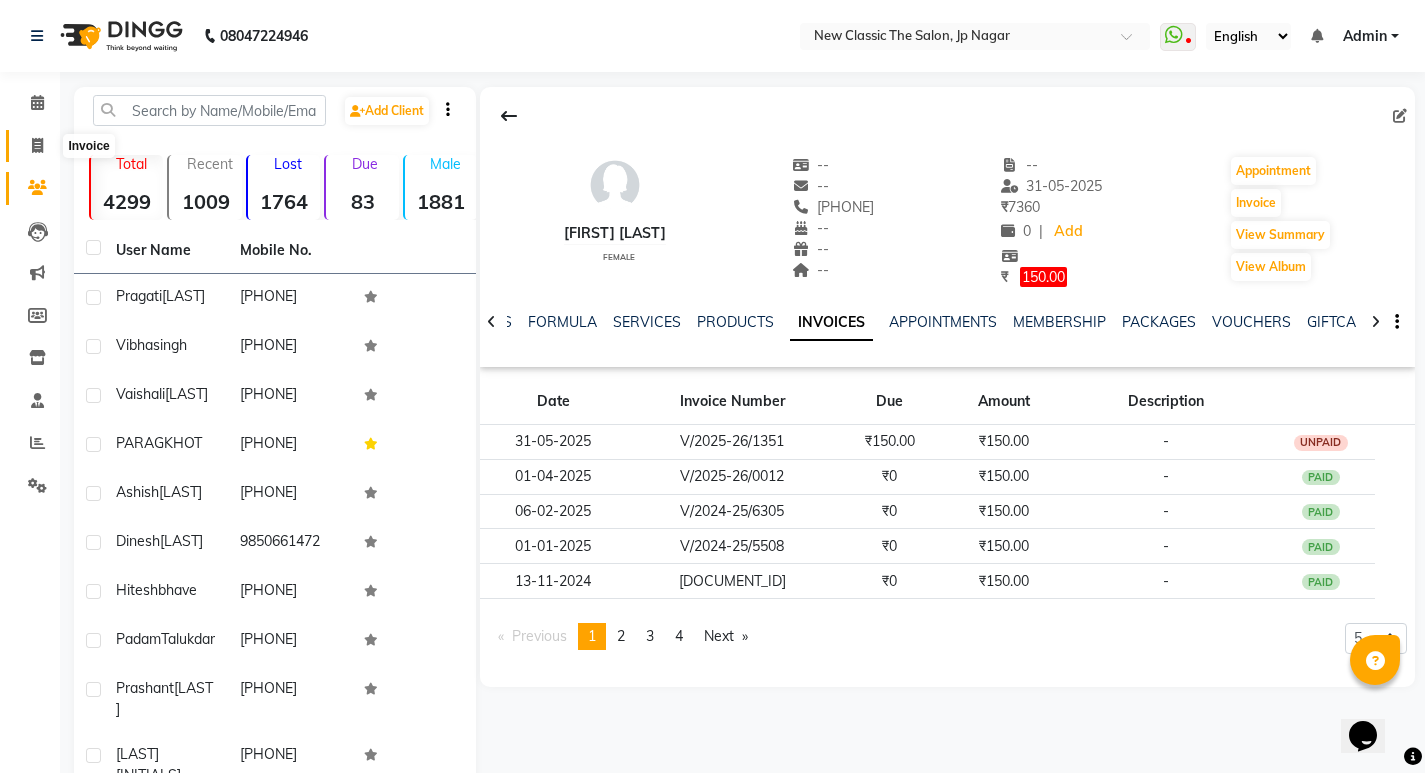 click 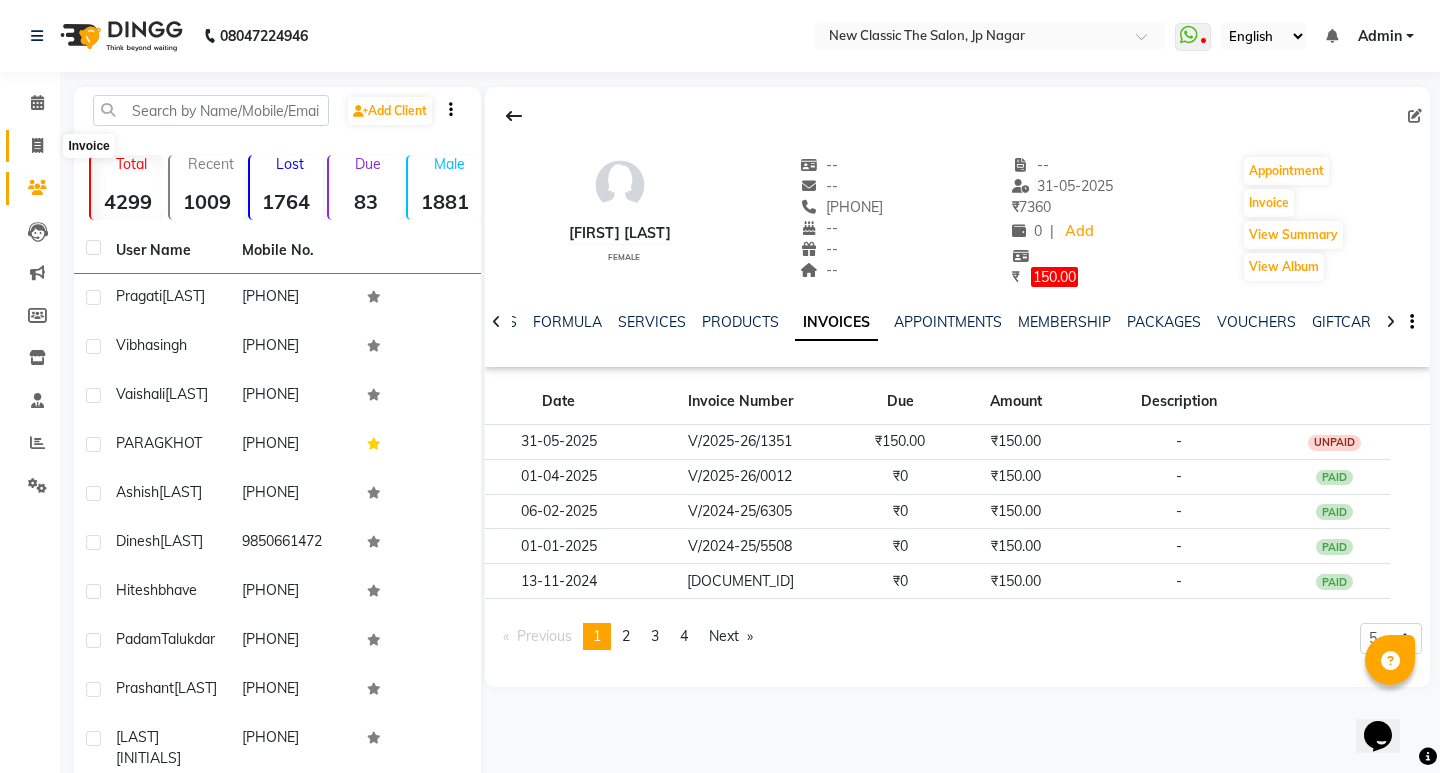 select on "service" 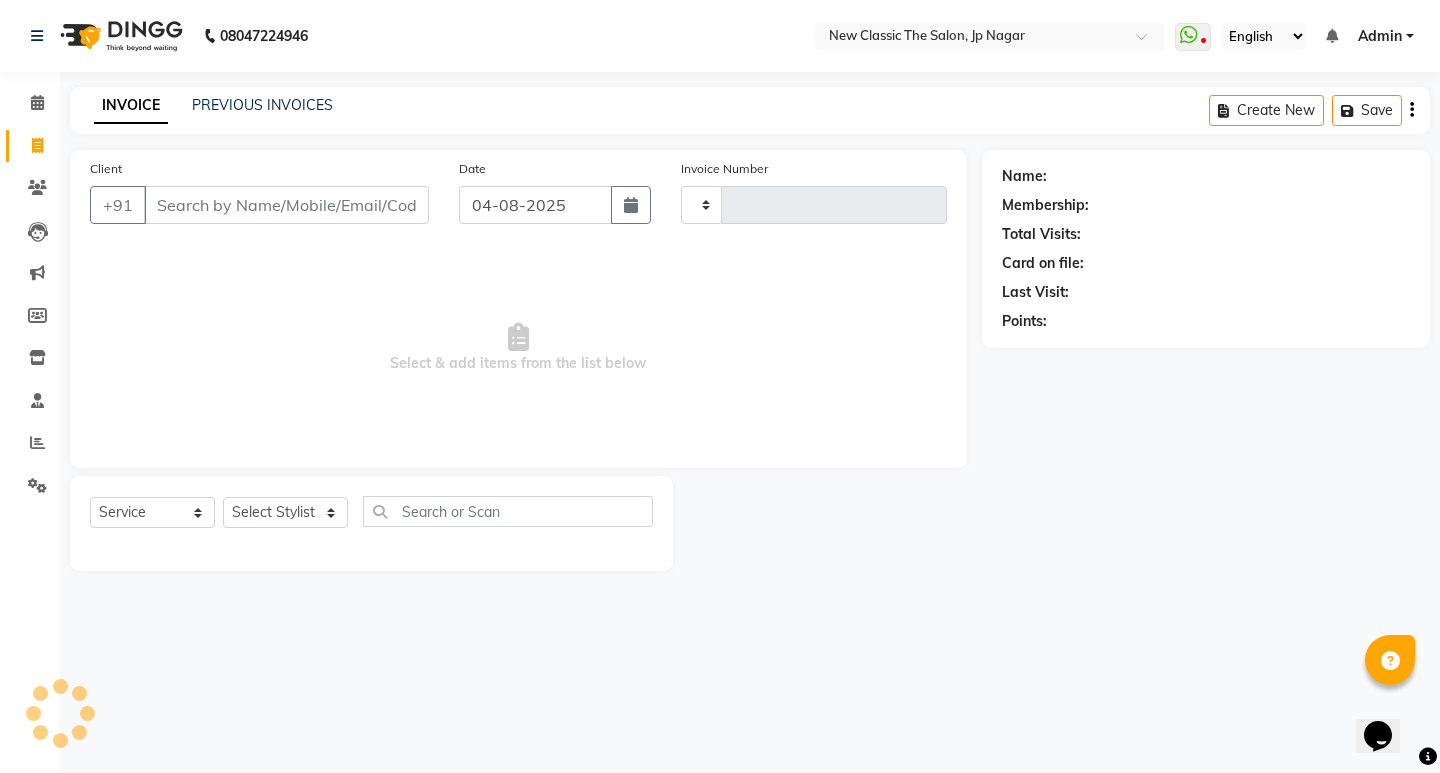 type on "2746" 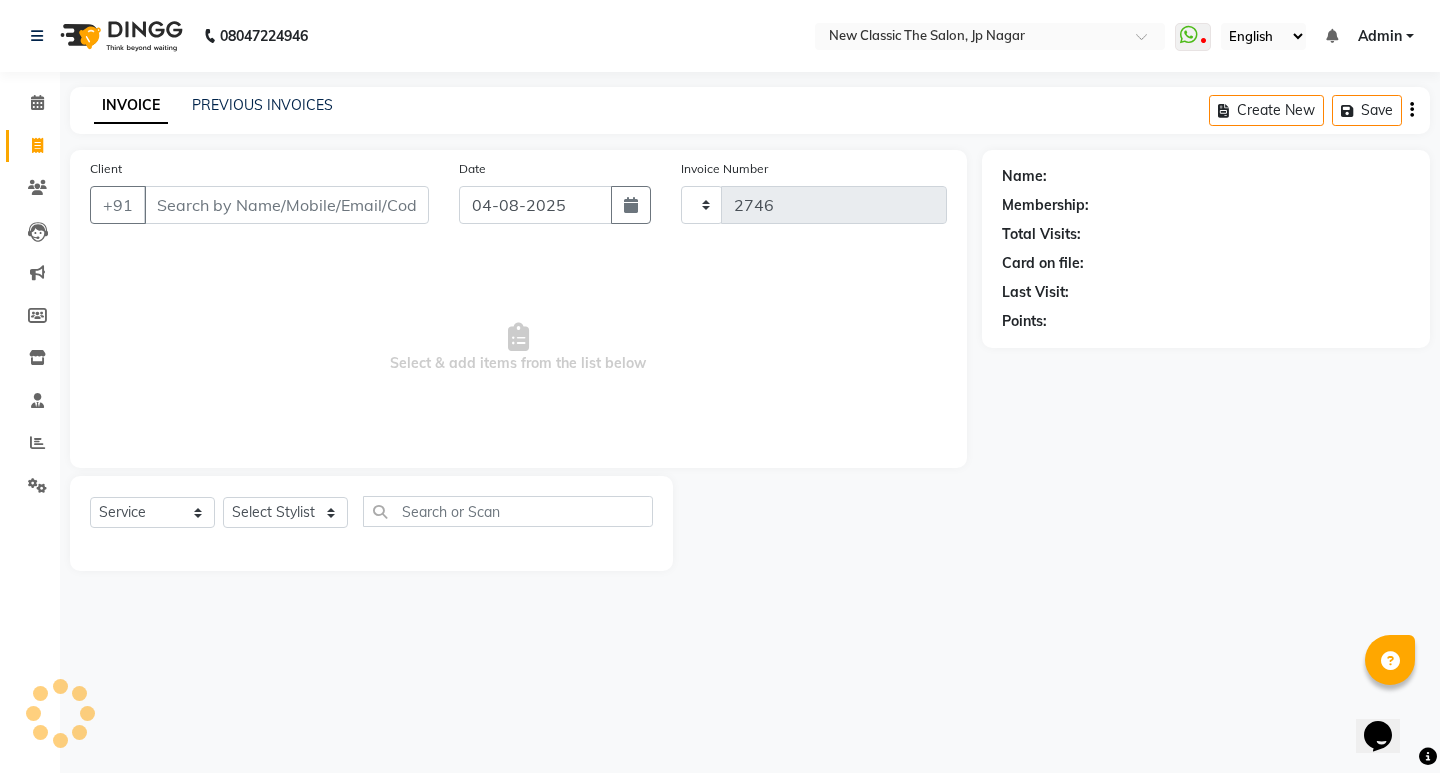 select on "4678" 